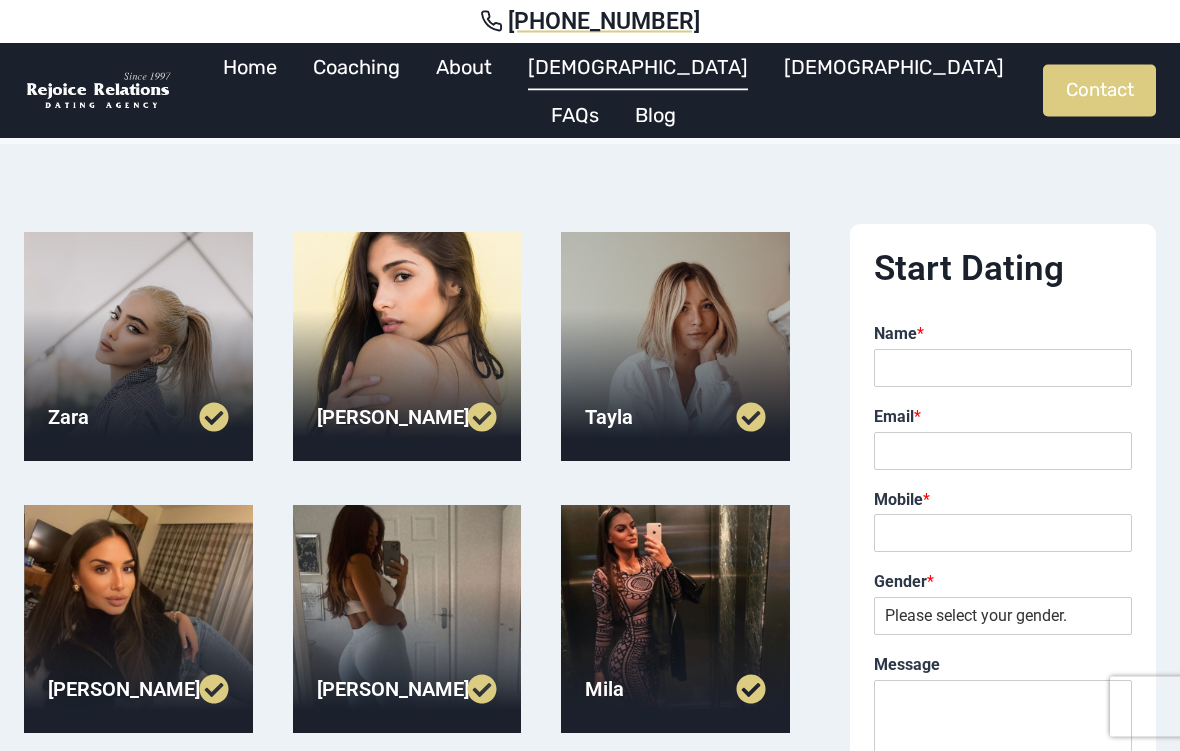 scroll, scrollTop: 80, scrollLeft: 0, axis: vertical 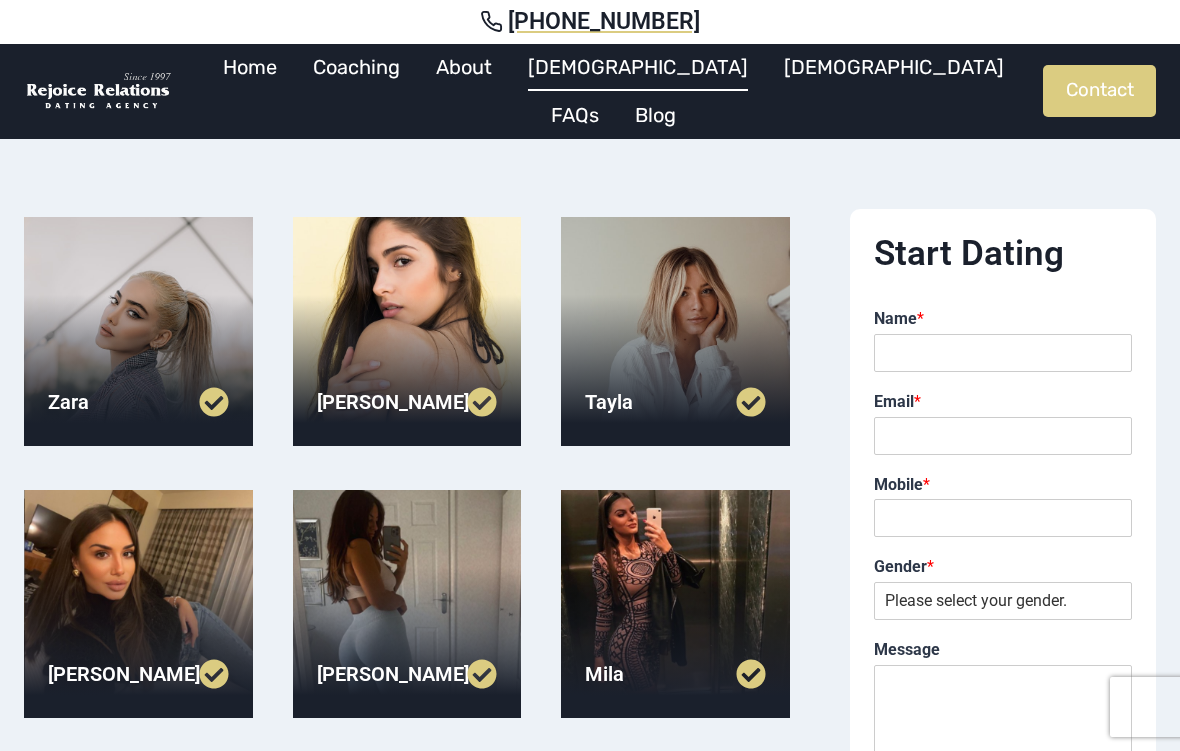 click at bounding box center [138, 604] 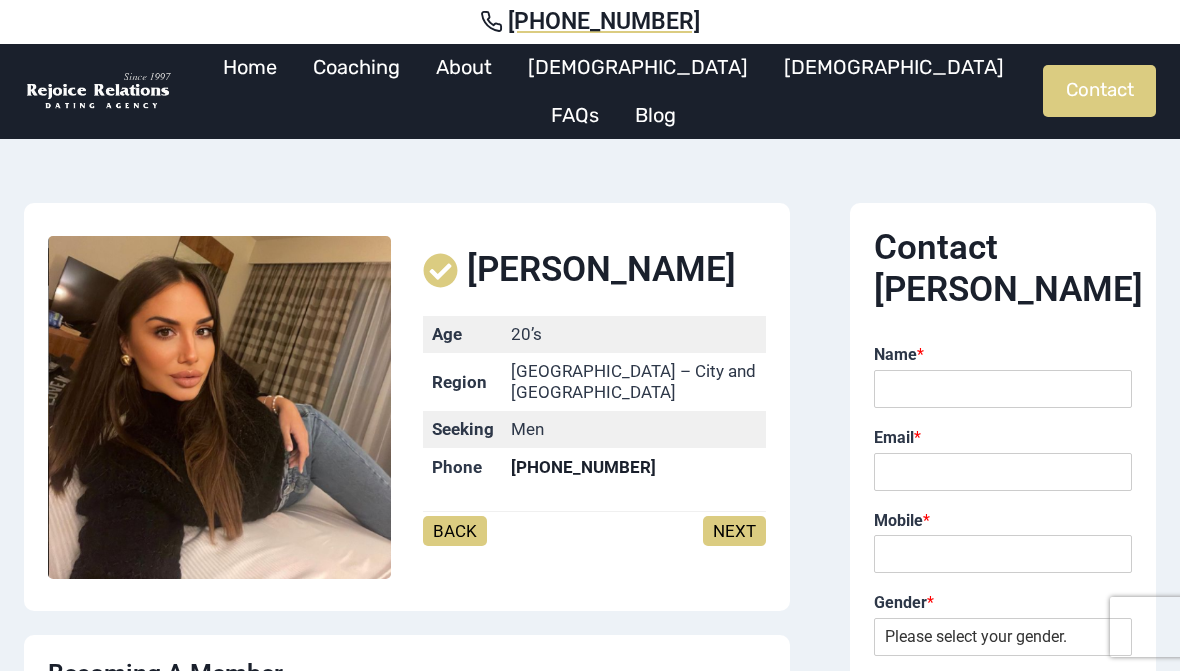 scroll, scrollTop: 0, scrollLeft: 0, axis: both 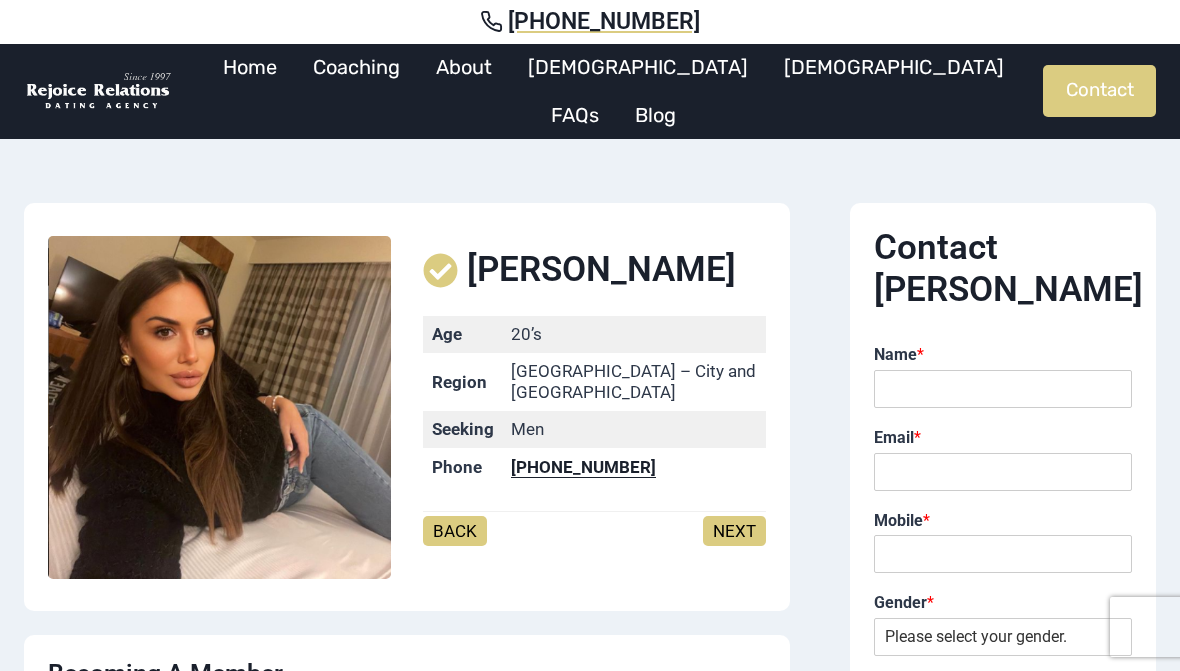 click on "[PHONE_NUMBER]" at bounding box center (634, 466) 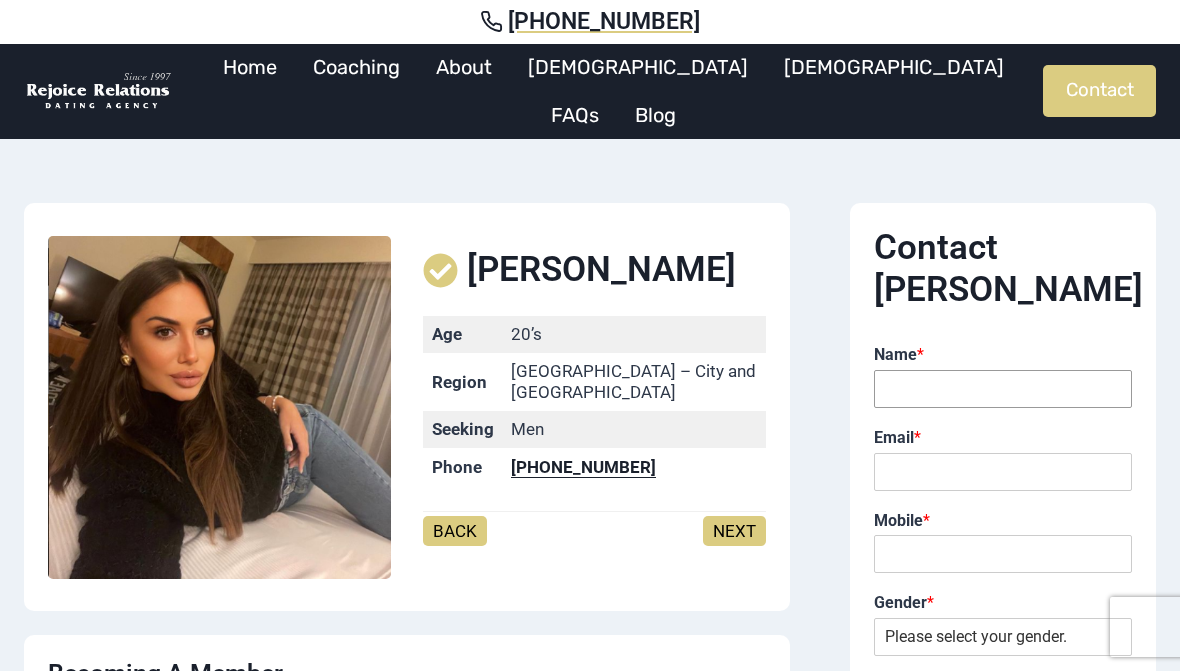 click on "Name  *" at bounding box center (1003, 389) 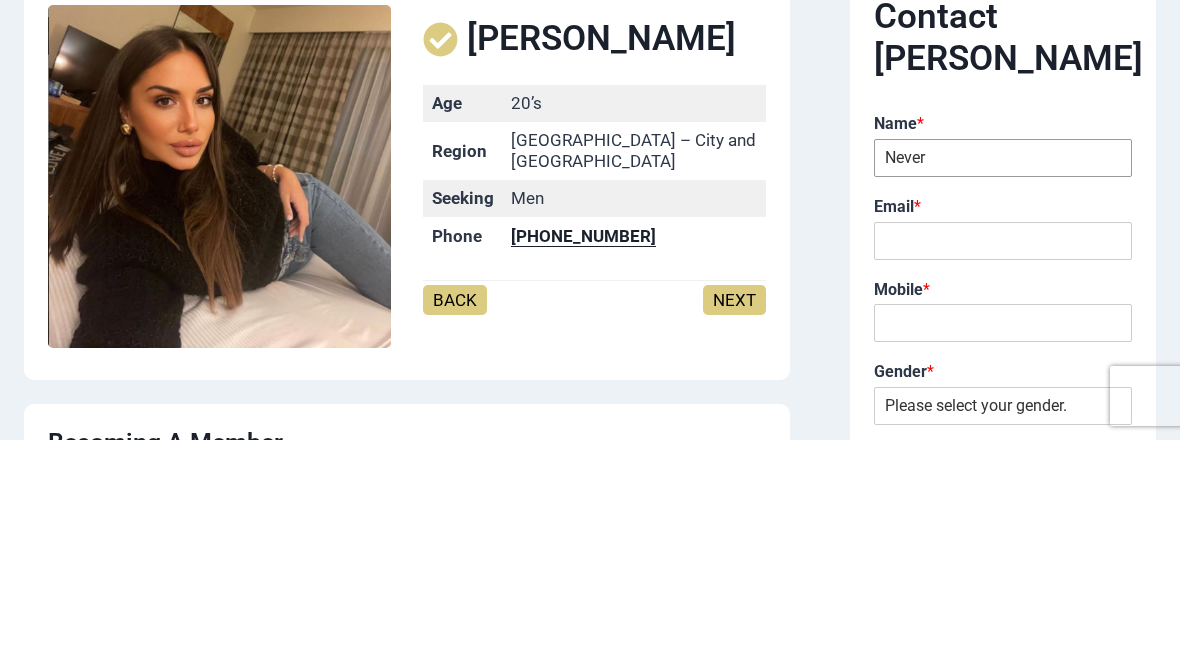 type on "Never" 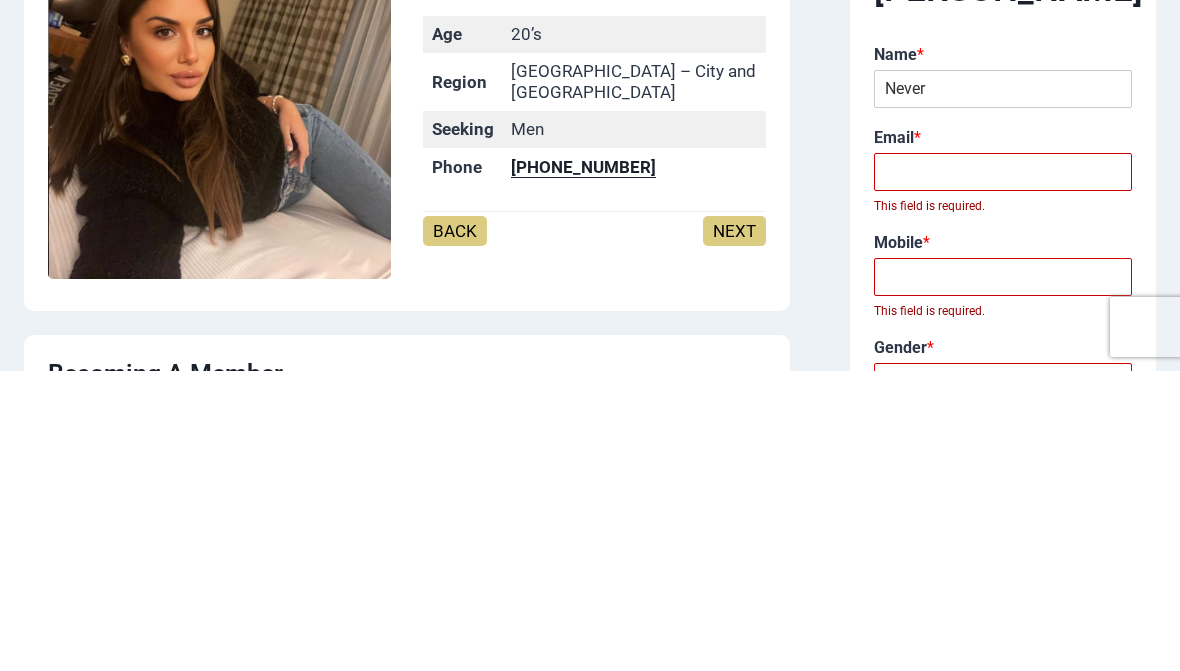 click on "Email  *" at bounding box center (1003, 472) 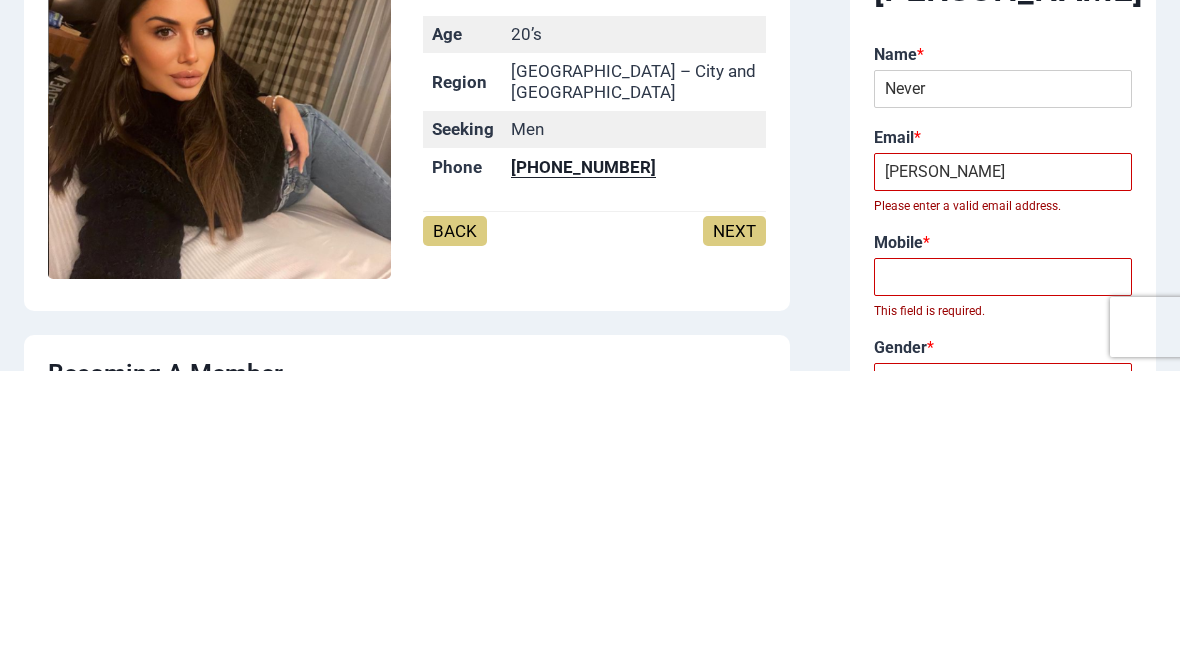 type on "neville" 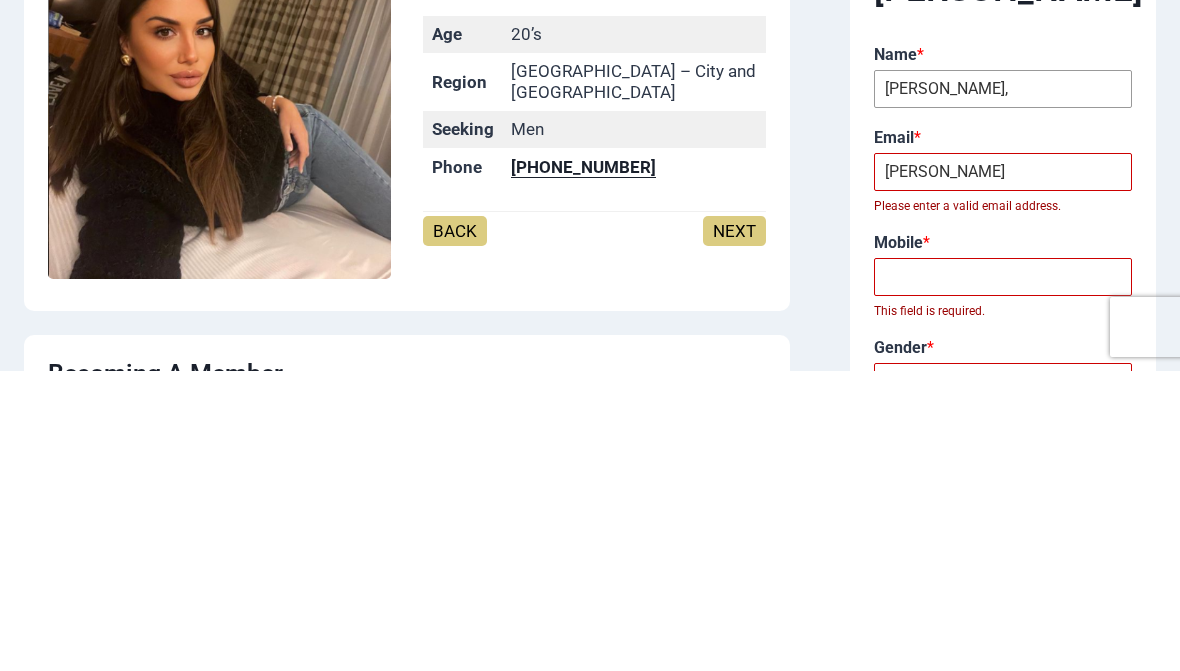 type on "Neville," 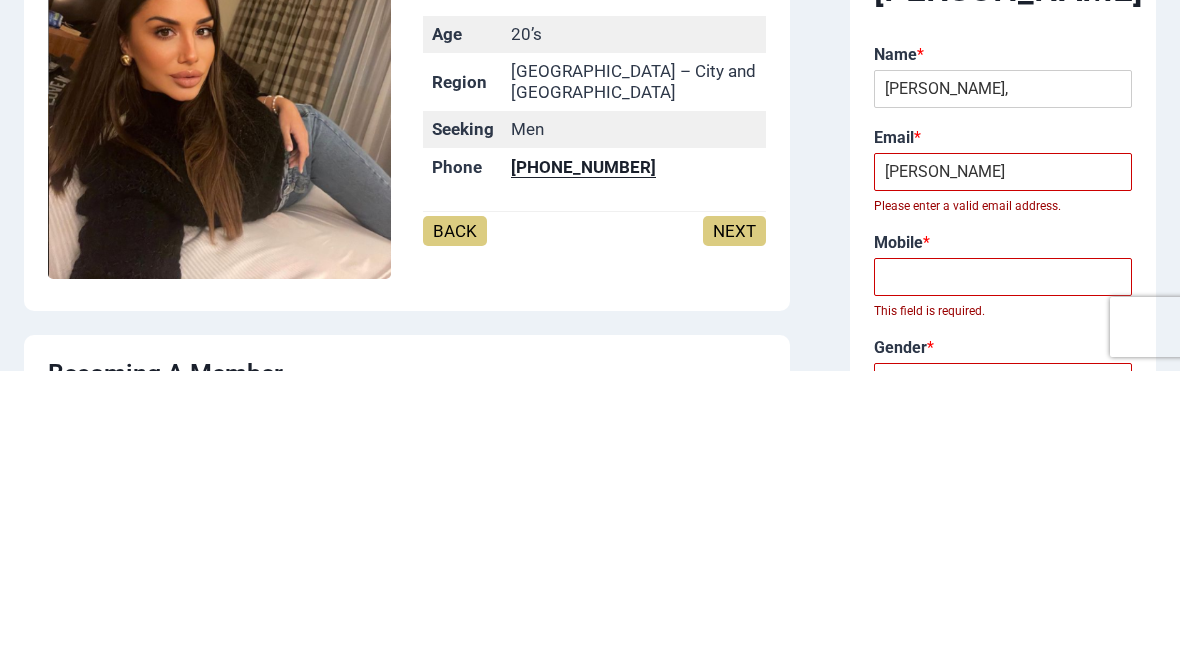 click on "Email  *" at bounding box center (1003, 438) 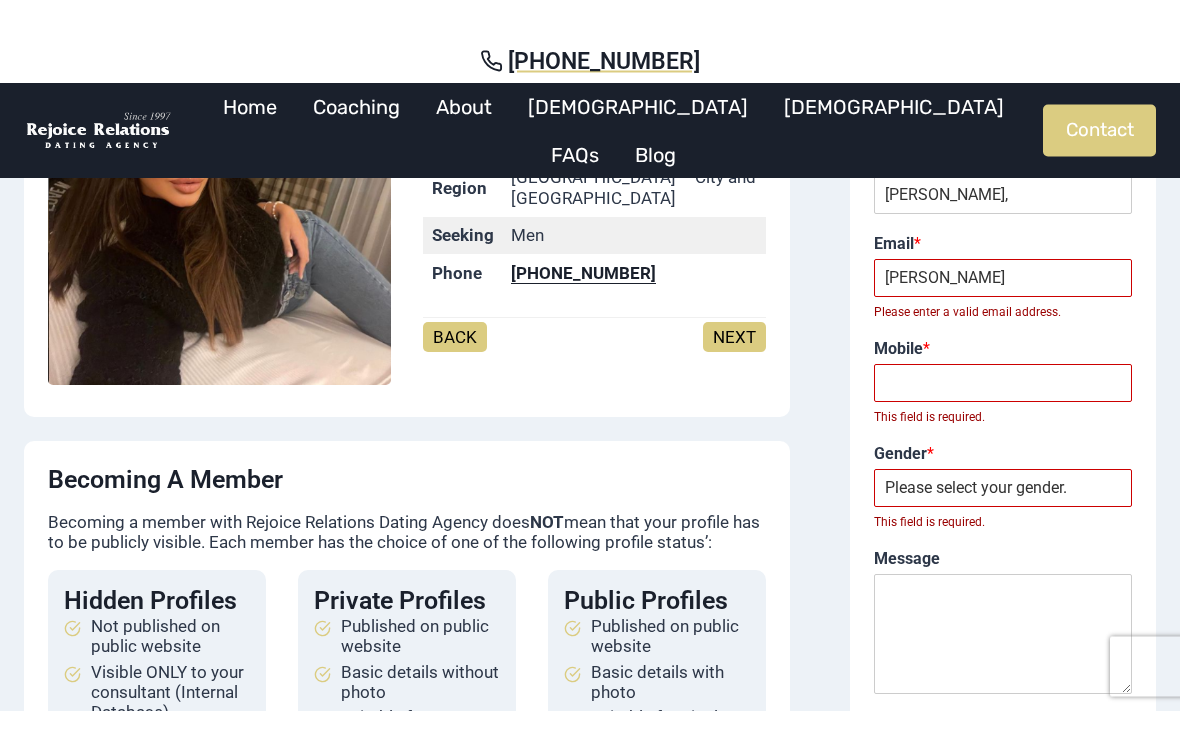 scroll, scrollTop: 226, scrollLeft: 0, axis: vertical 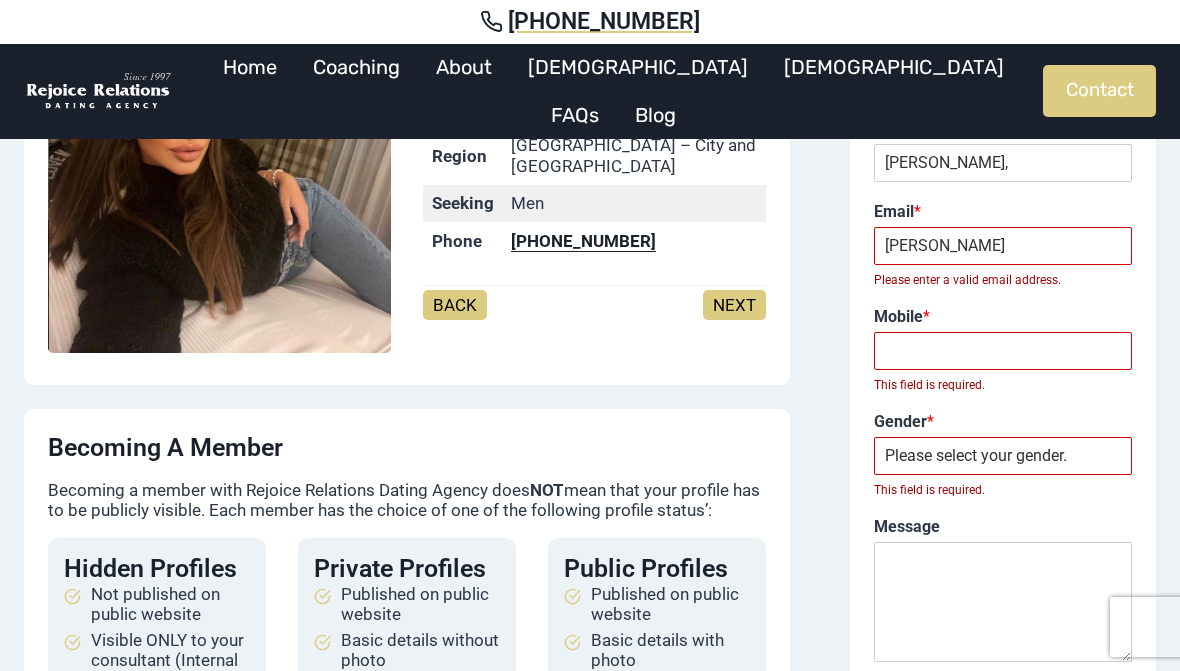 click on "neville" at bounding box center [1003, 246] 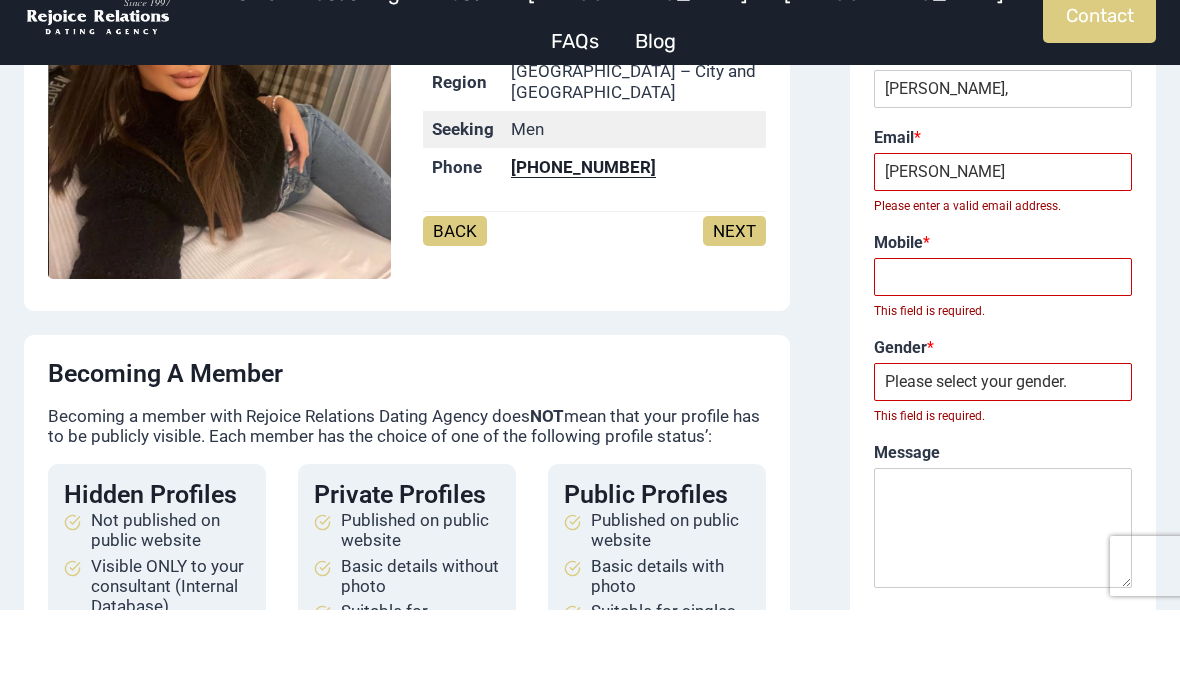 click on "neville" at bounding box center (1003, 246) 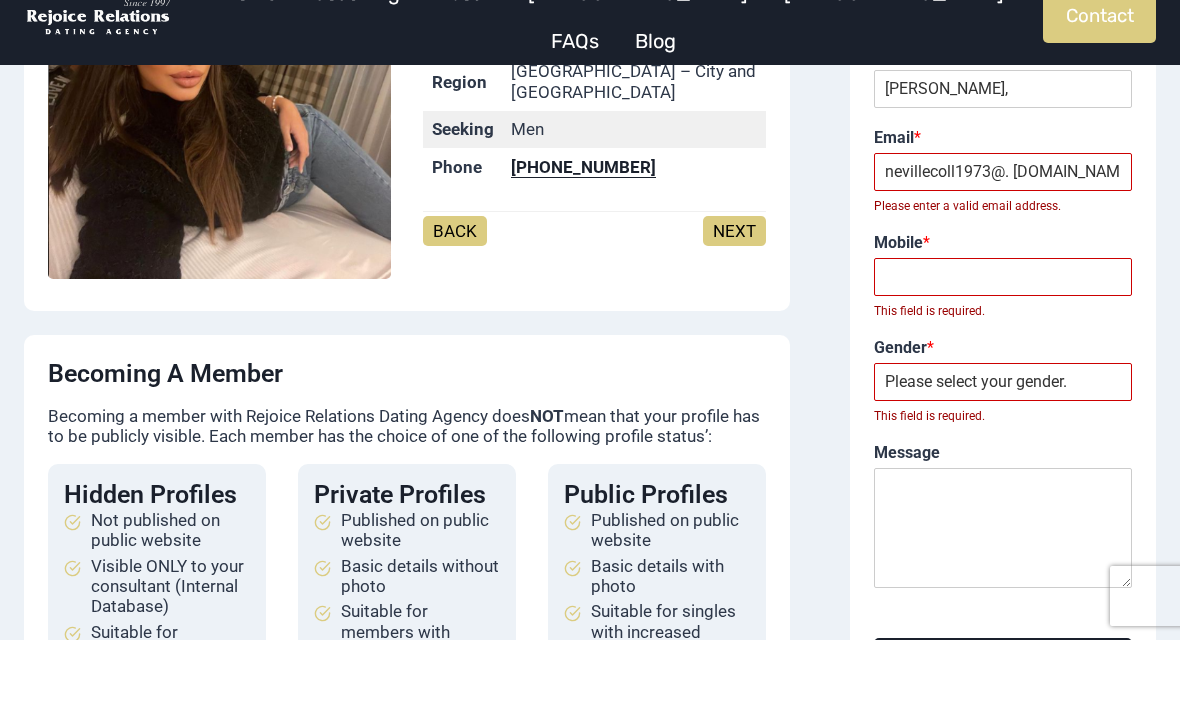 type on "nevillecoll1973@. gmail.com" 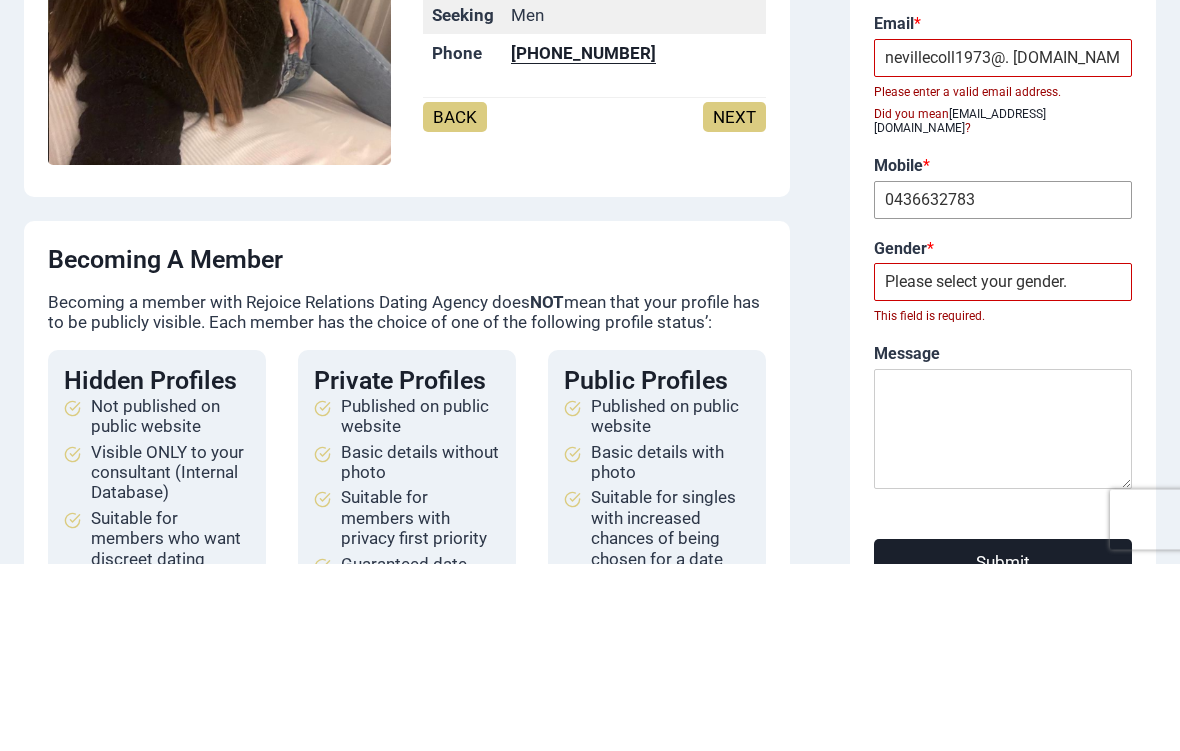 type on "0436632783" 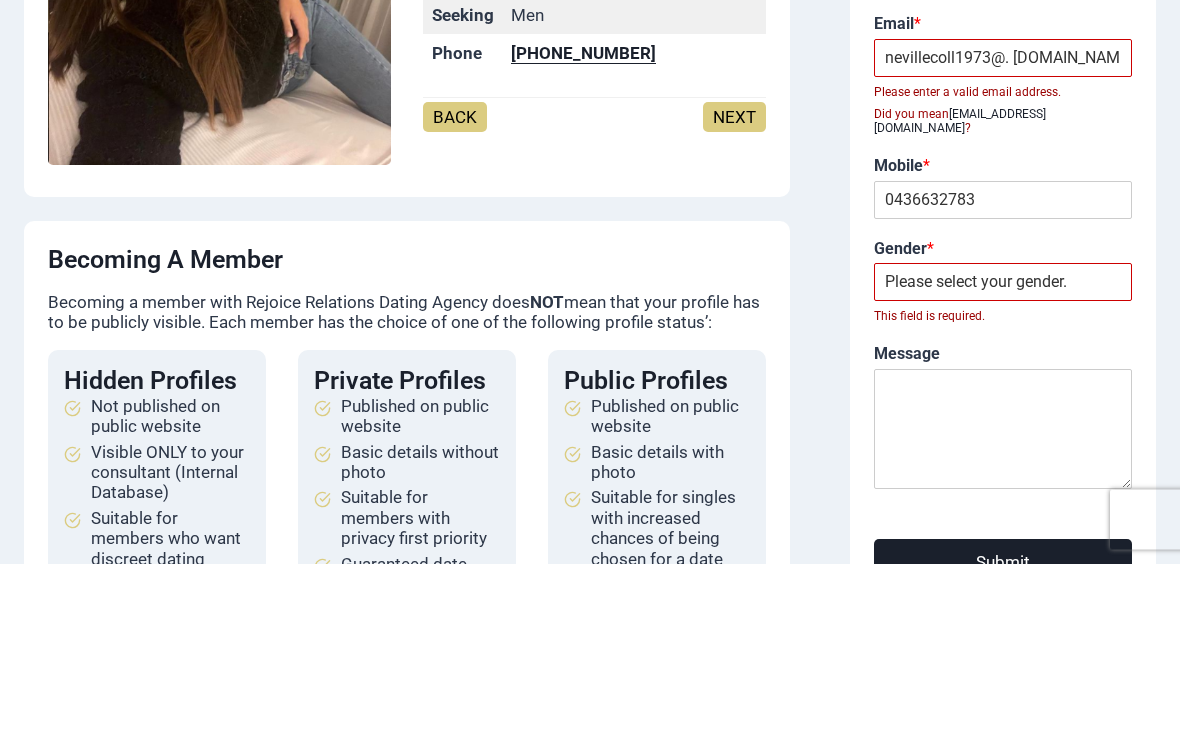 click on "Please select your gender. Male Female" at bounding box center [1003, 470] 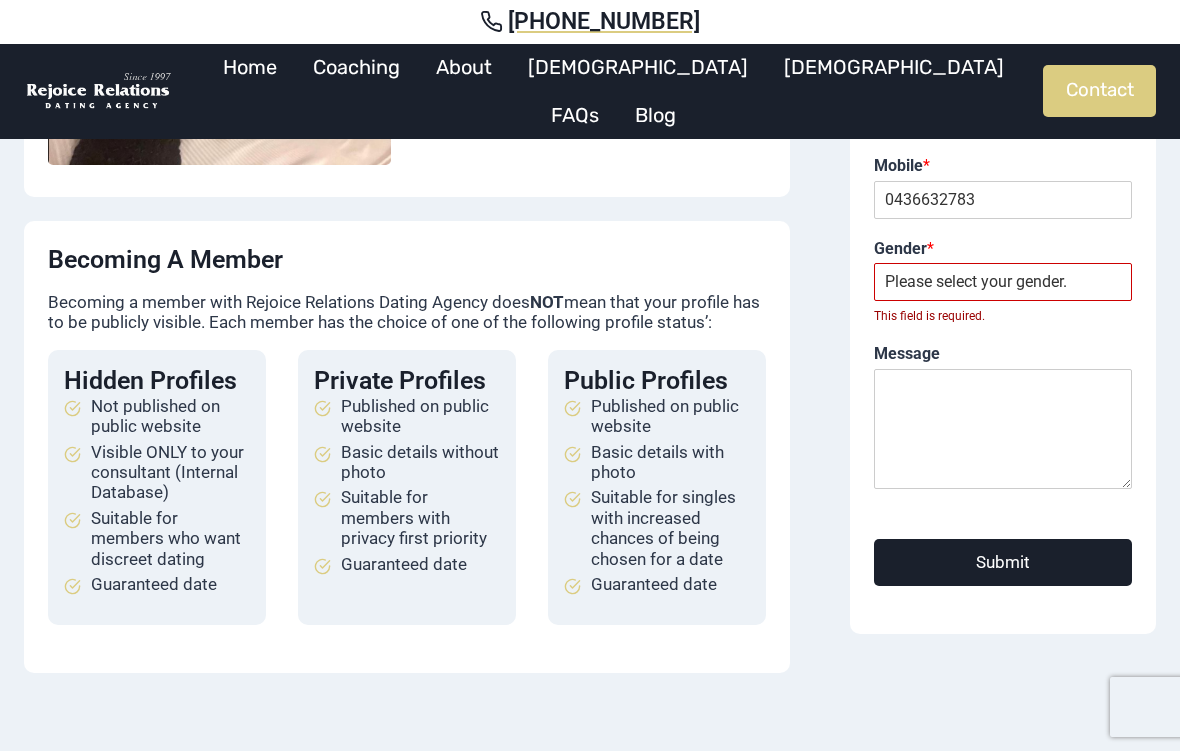 select on "[DEMOGRAPHIC_DATA]" 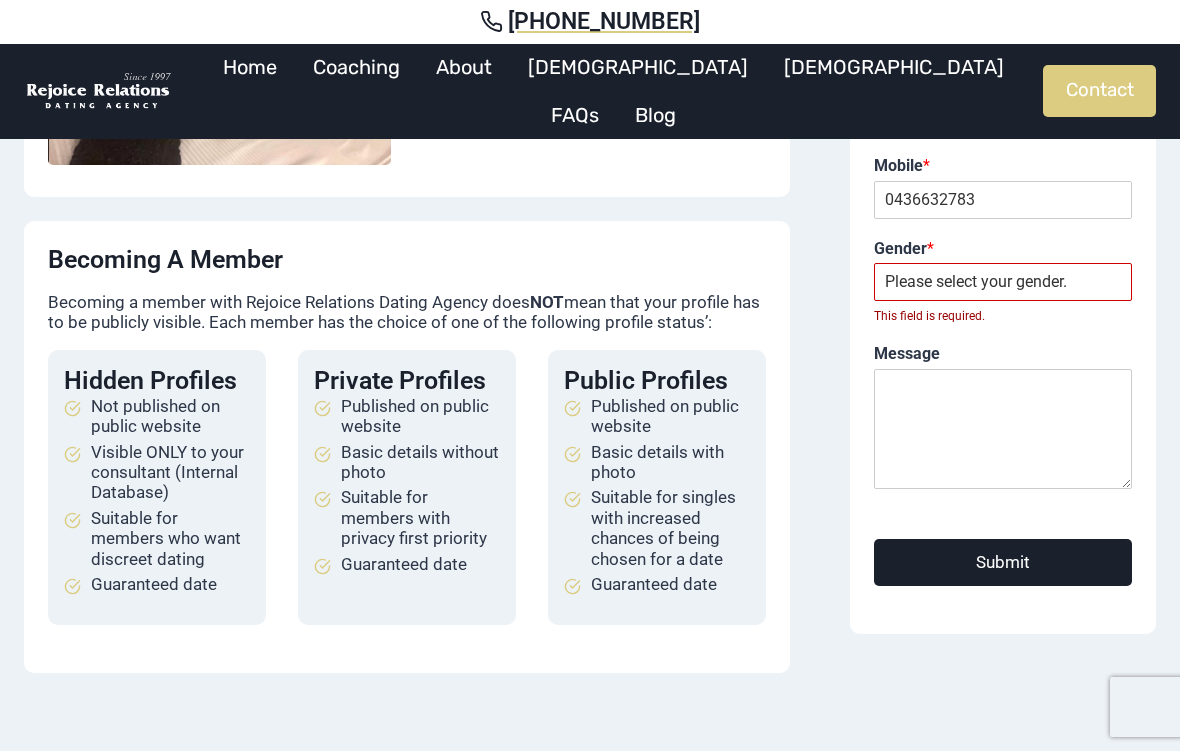 click on "Message" at bounding box center (1003, 429) 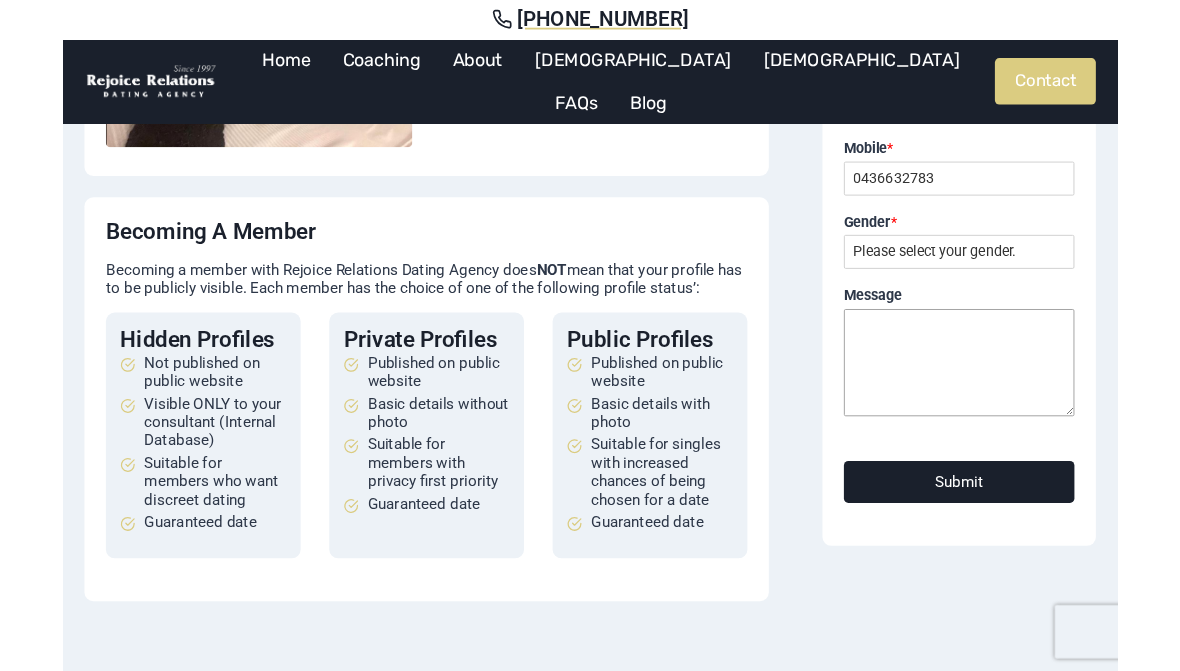 scroll, scrollTop: 413, scrollLeft: 0, axis: vertical 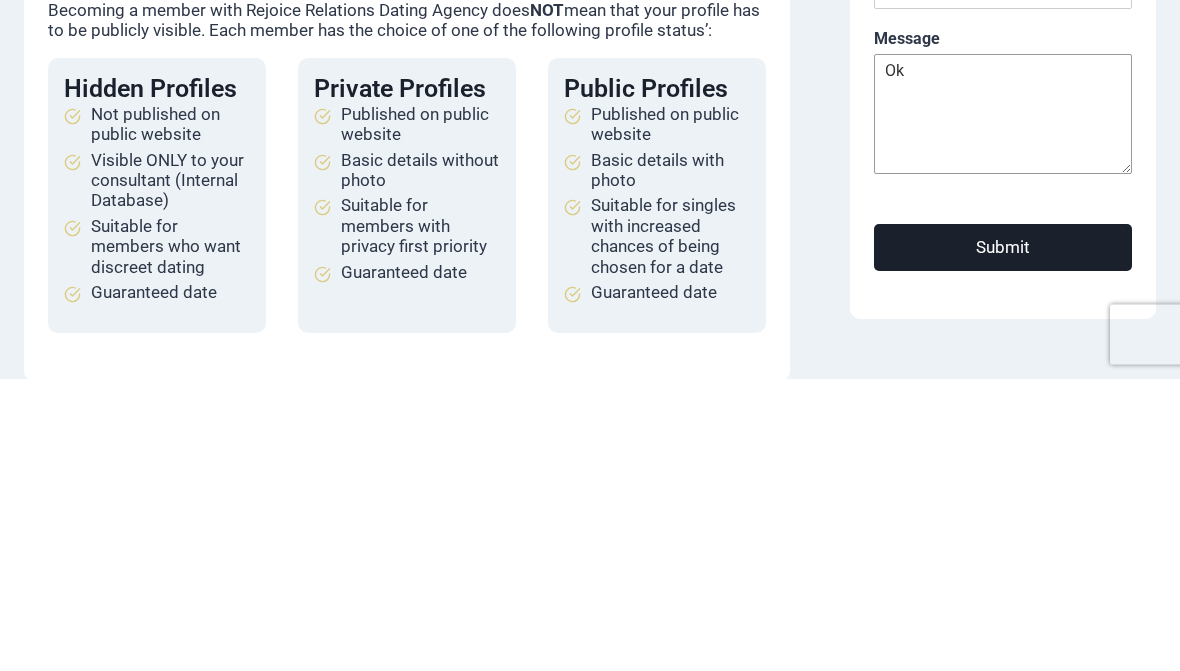 type on "Ok" 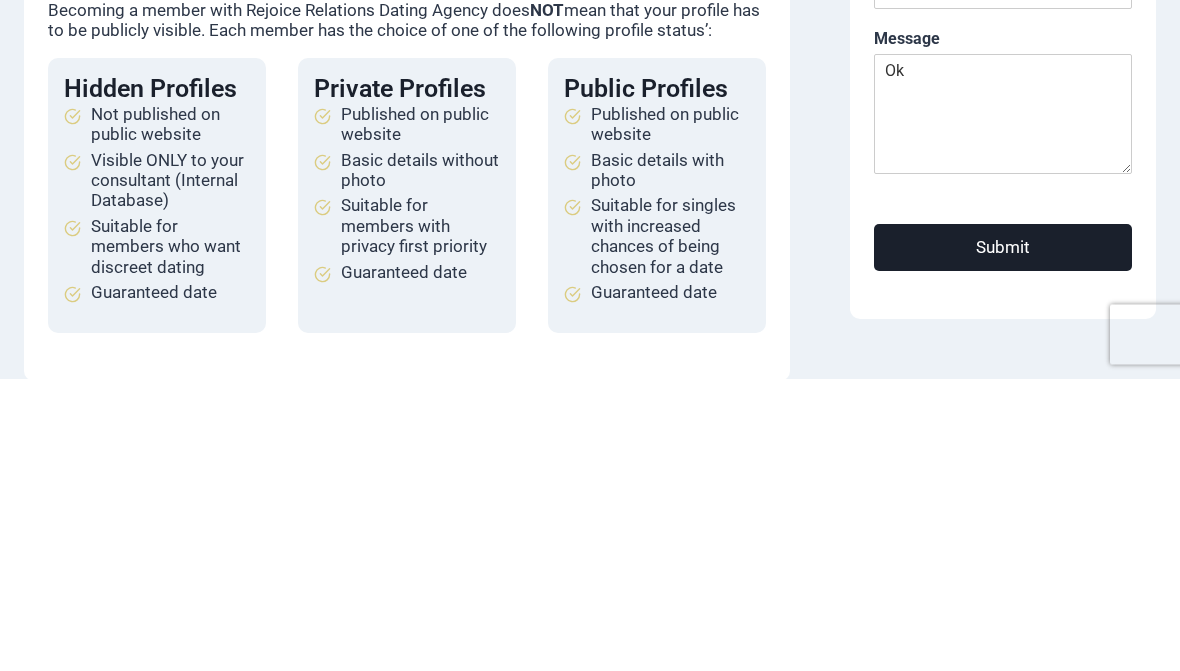 click on "Submit" at bounding box center [1003, 535] 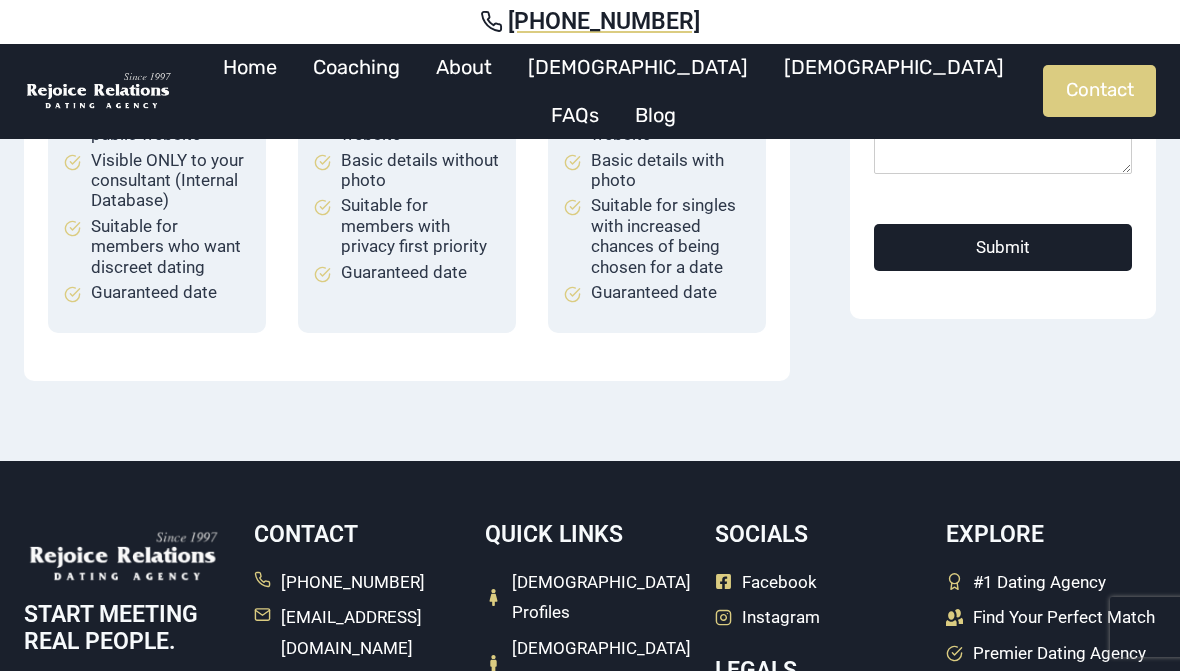 click on "Submit" at bounding box center [1003, 247] 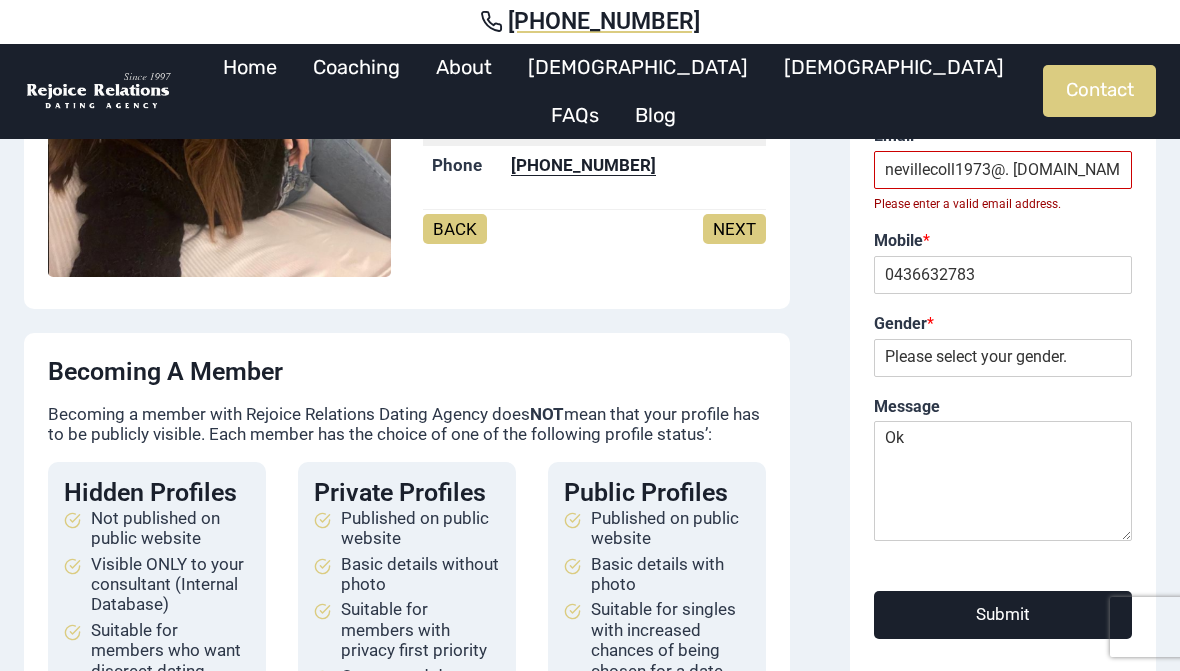 scroll, scrollTop: 300, scrollLeft: 0, axis: vertical 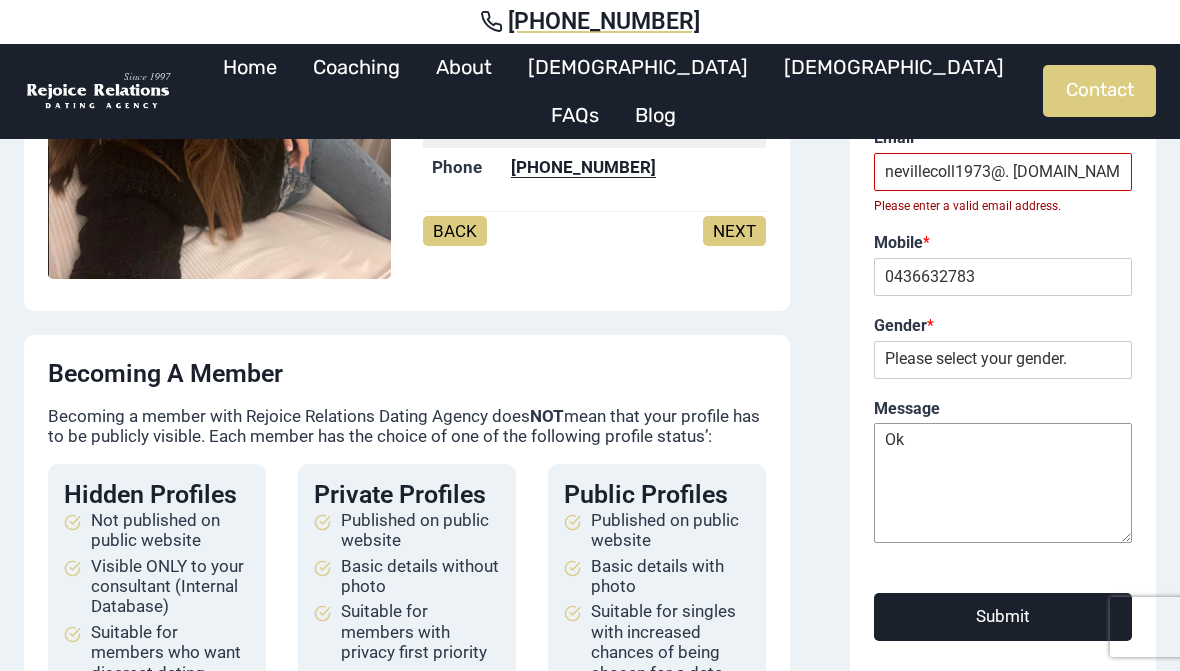 type 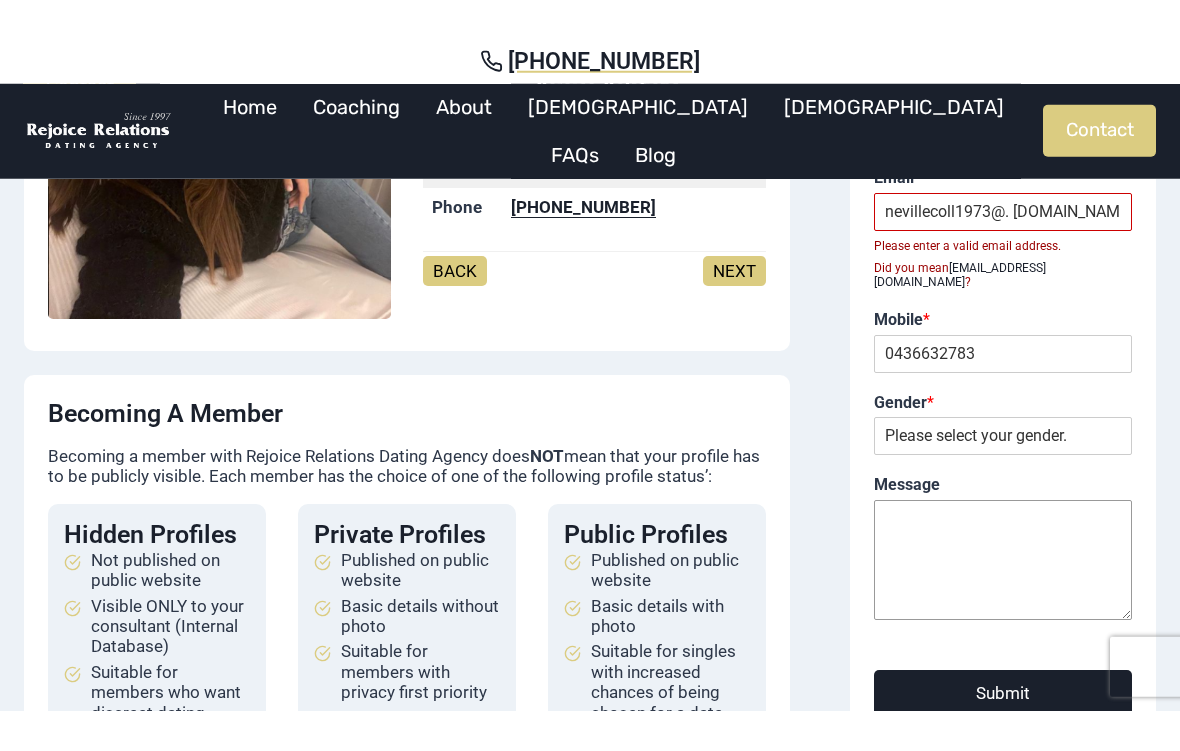 scroll, scrollTop: 244, scrollLeft: 0, axis: vertical 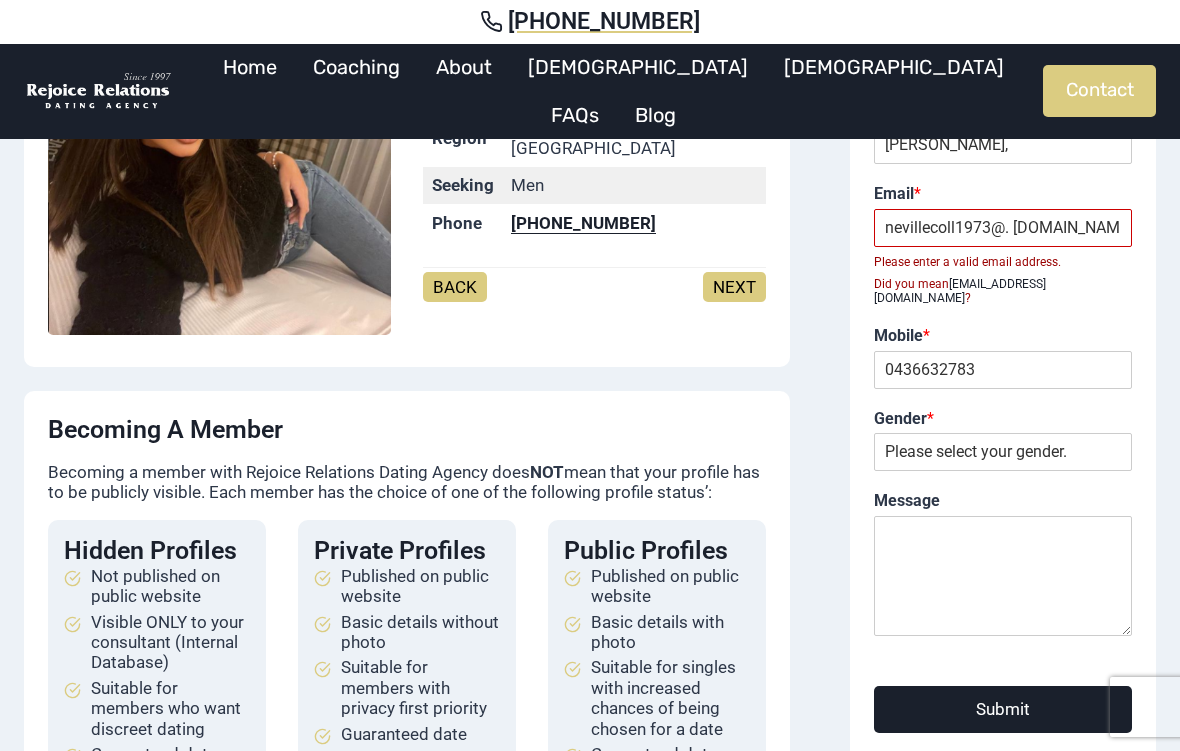 click on "nevillecoll1973@. gmail.com" at bounding box center (1003, 228) 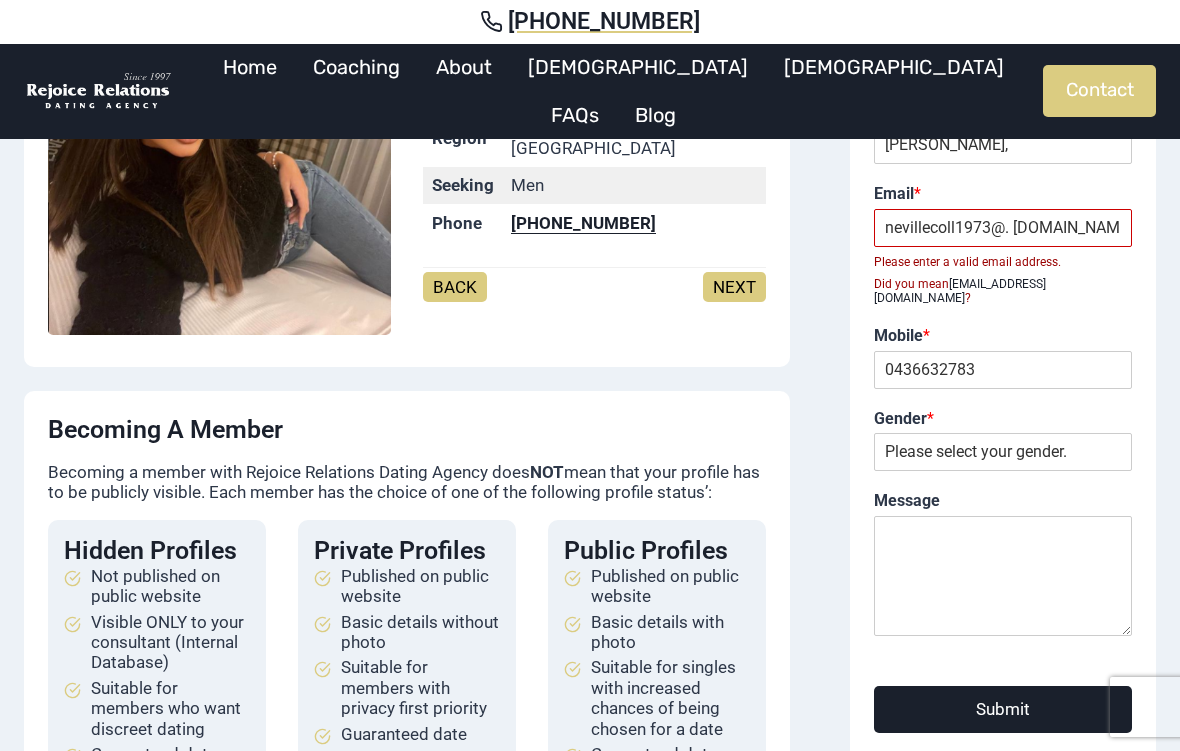 click on "nevillecoll1973@. gmail.com" at bounding box center [1003, 228] 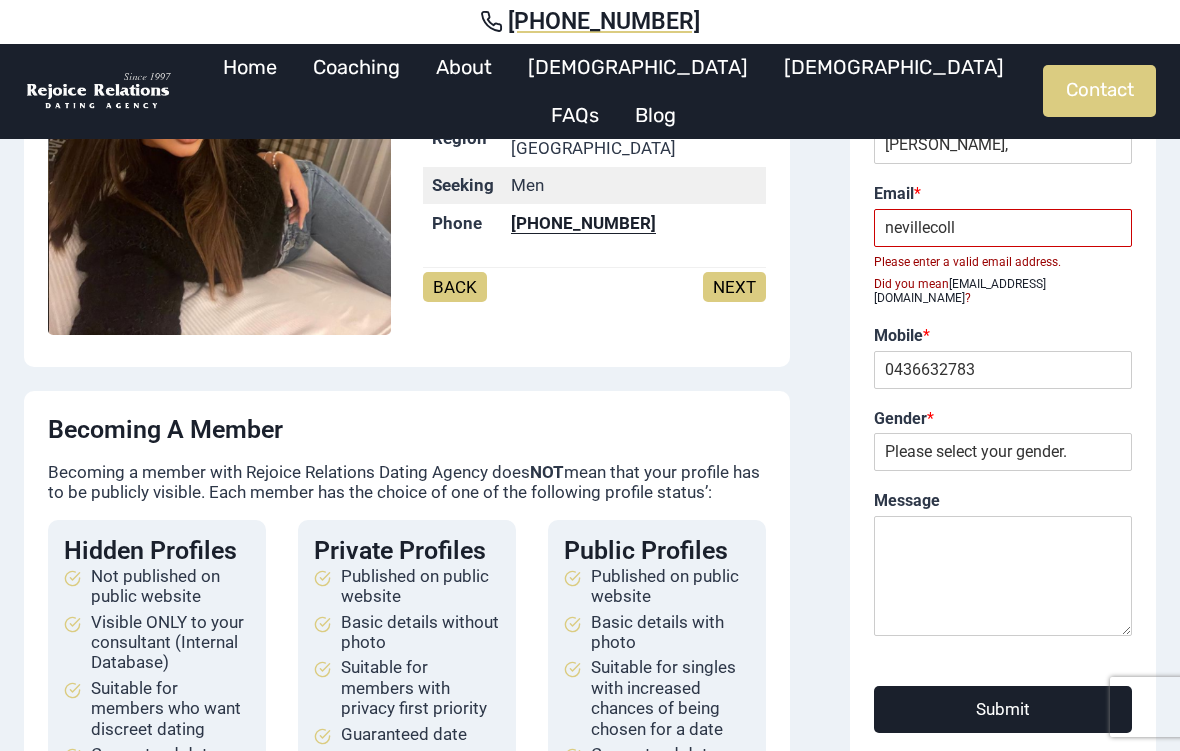 type on "nevillecoll" 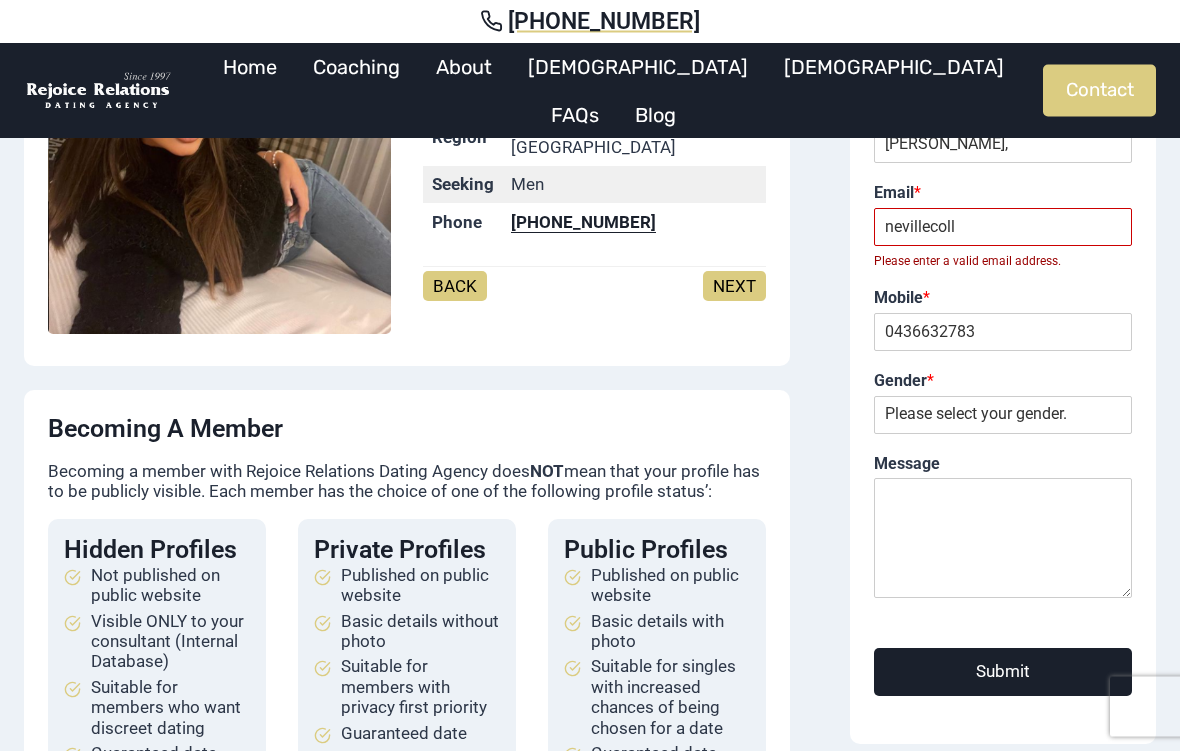 click on "[PHONE_NUMBER]" at bounding box center (583, 223) 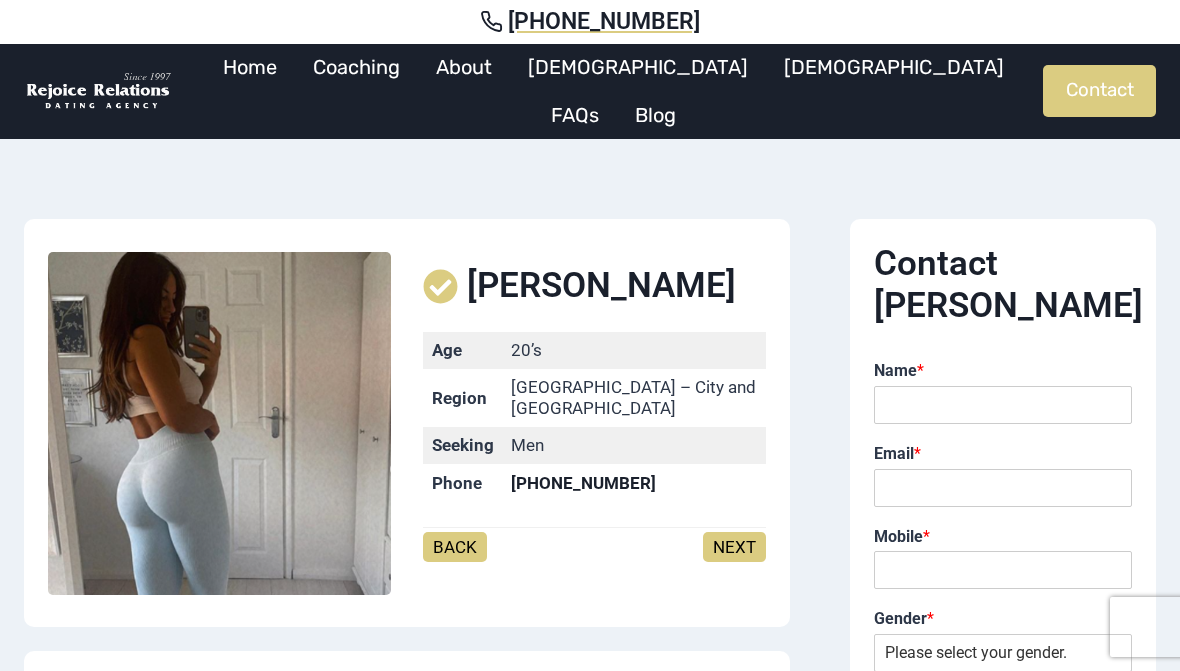 scroll, scrollTop: 0, scrollLeft: 0, axis: both 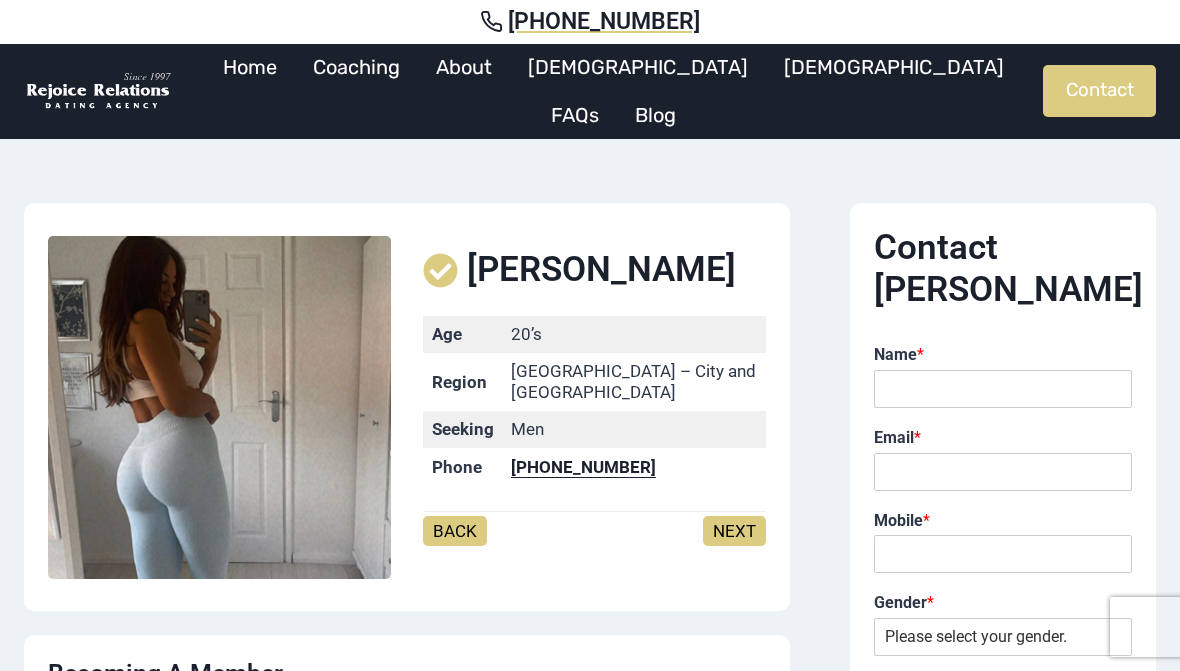 click on "[PHONE_NUMBER]" at bounding box center [583, 467] 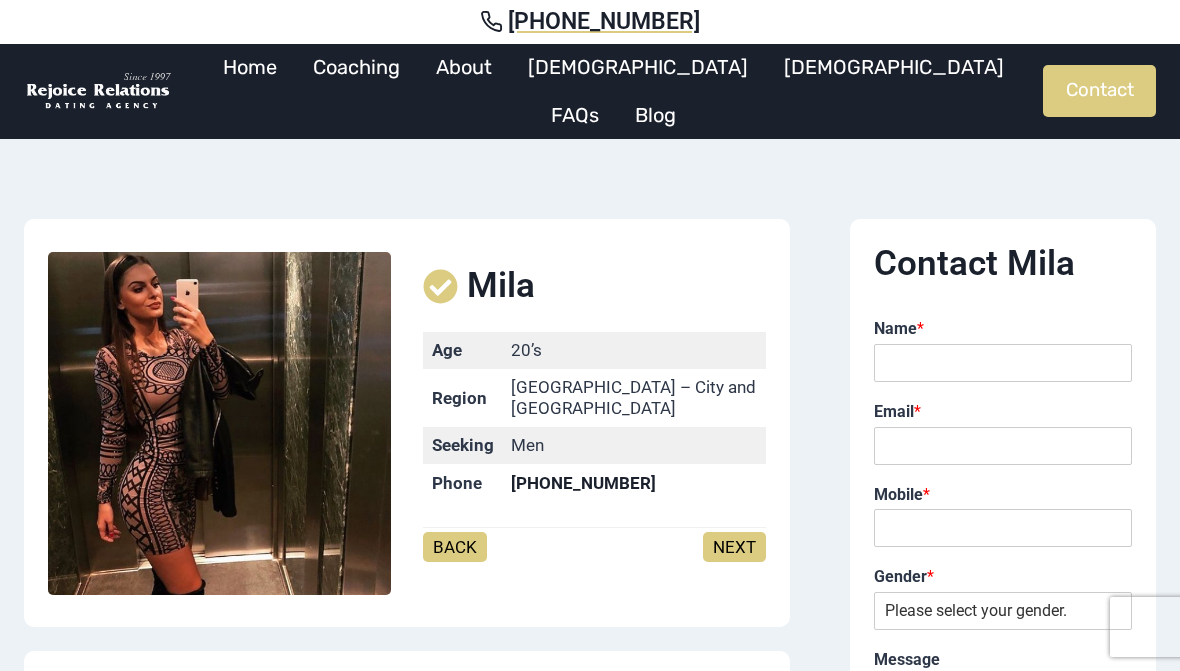 scroll, scrollTop: 0, scrollLeft: 0, axis: both 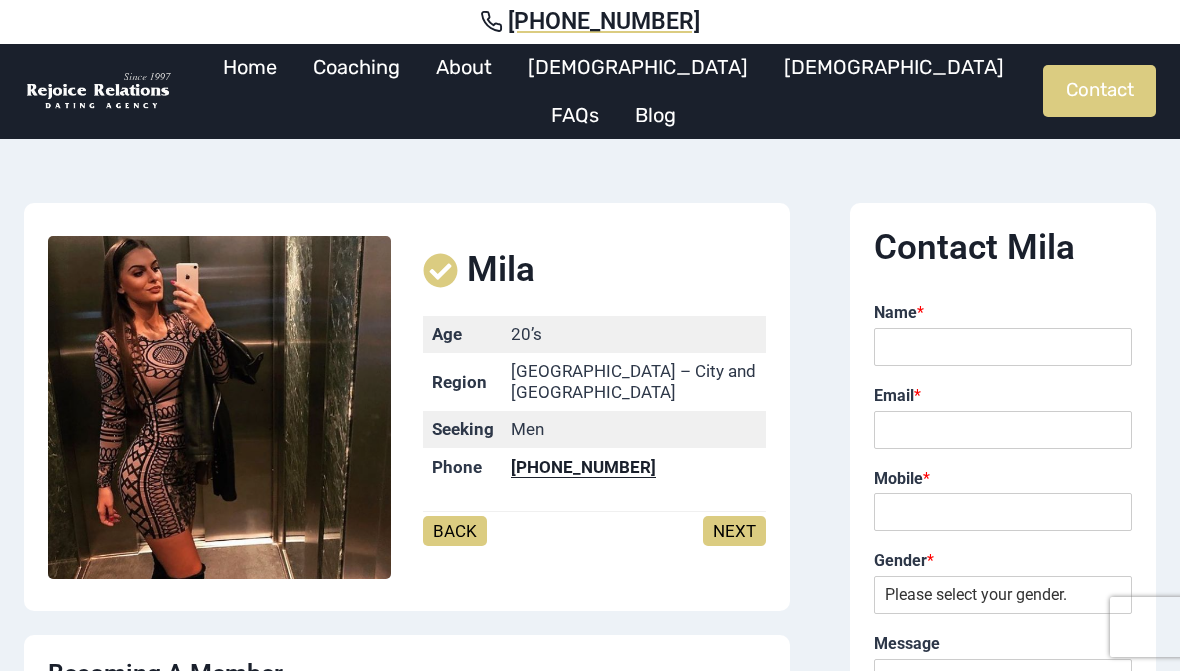click on "NEXT" at bounding box center (734, 531) 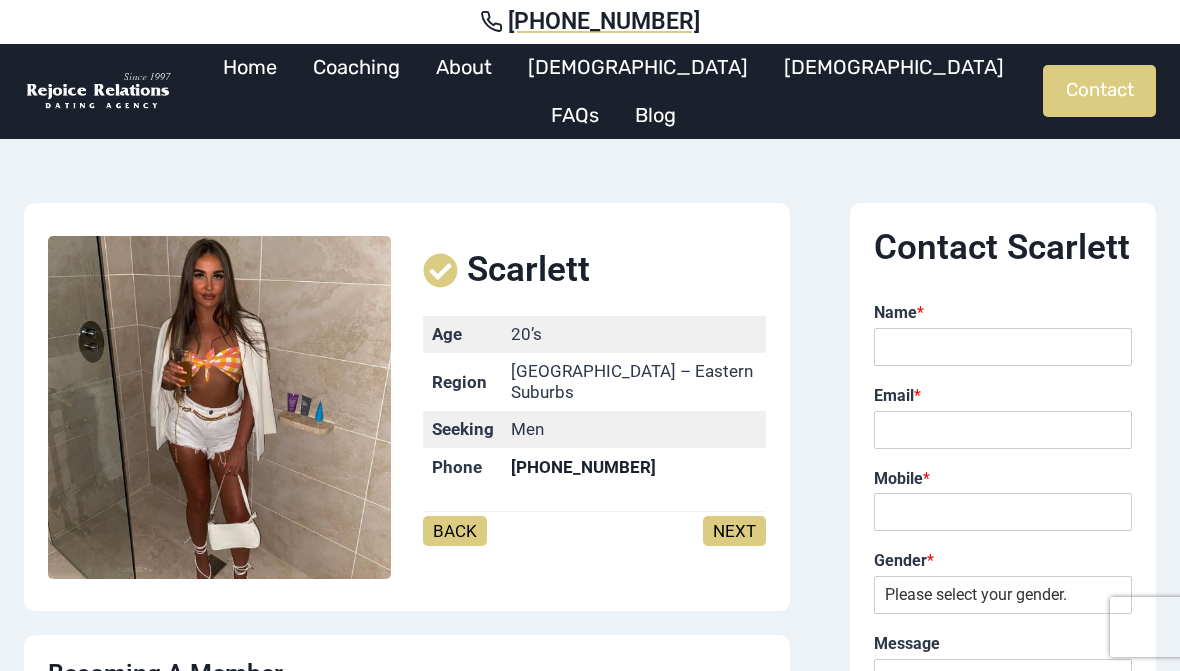 scroll, scrollTop: 0, scrollLeft: 0, axis: both 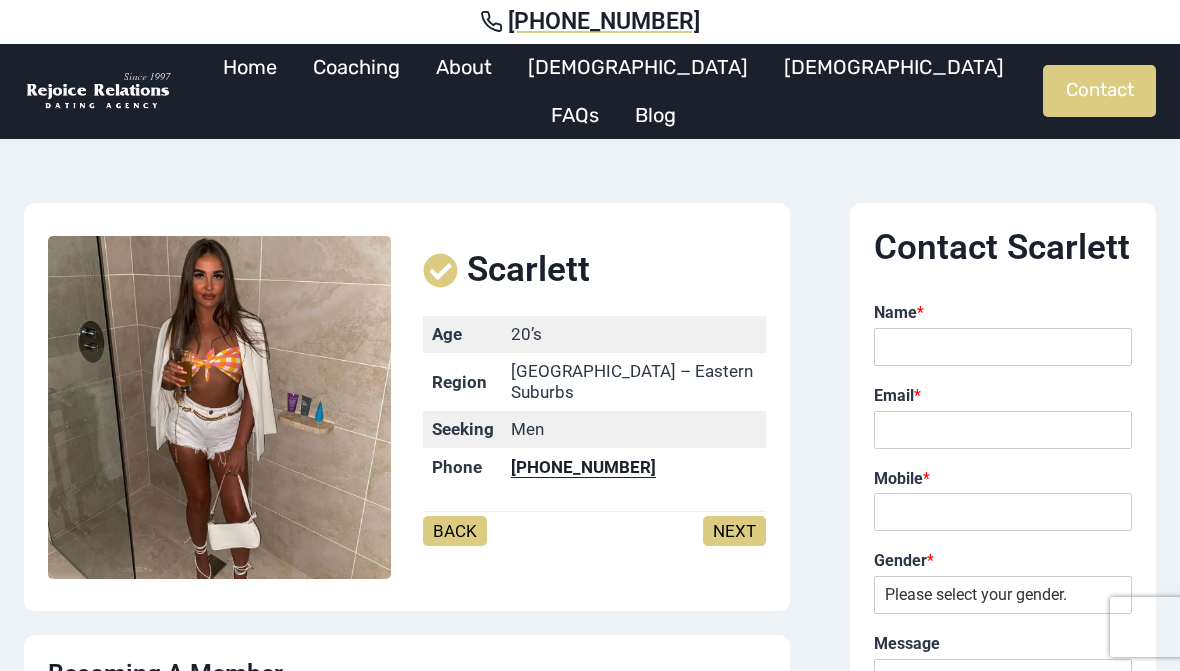 click on "NEXT" at bounding box center [734, 531] 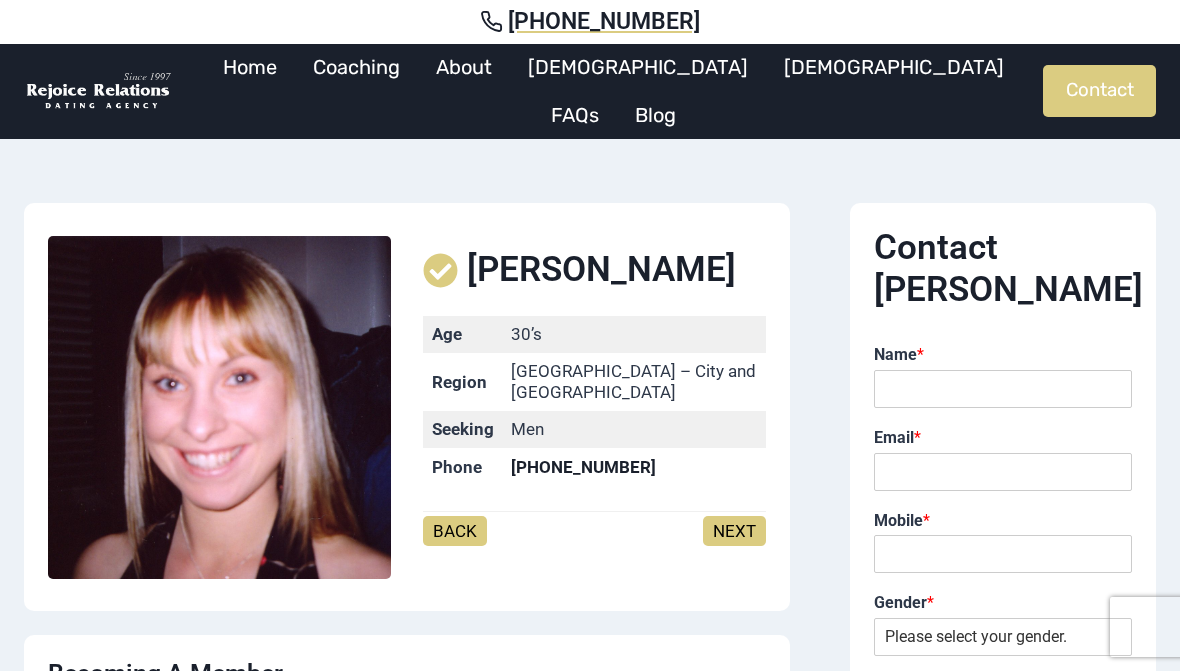 scroll, scrollTop: 0, scrollLeft: 0, axis: both 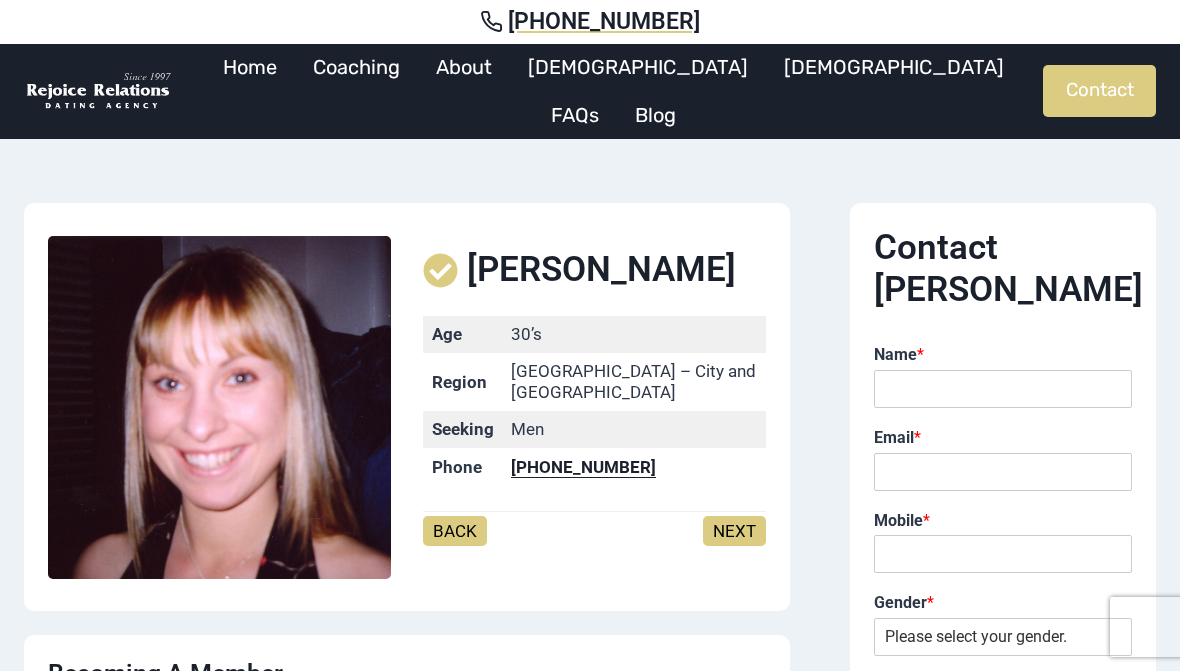 click on "BACK" at bounding box center (455, 531) 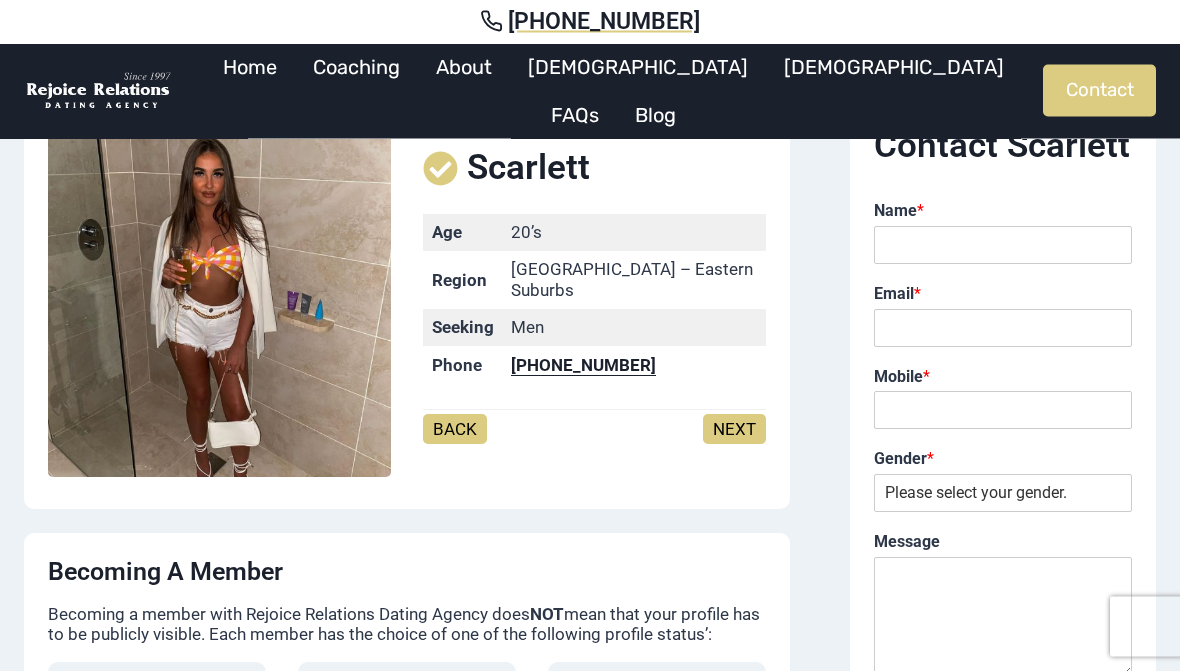 scroll, scrollTop: 81, scrollLeft: 0, axis: vertical 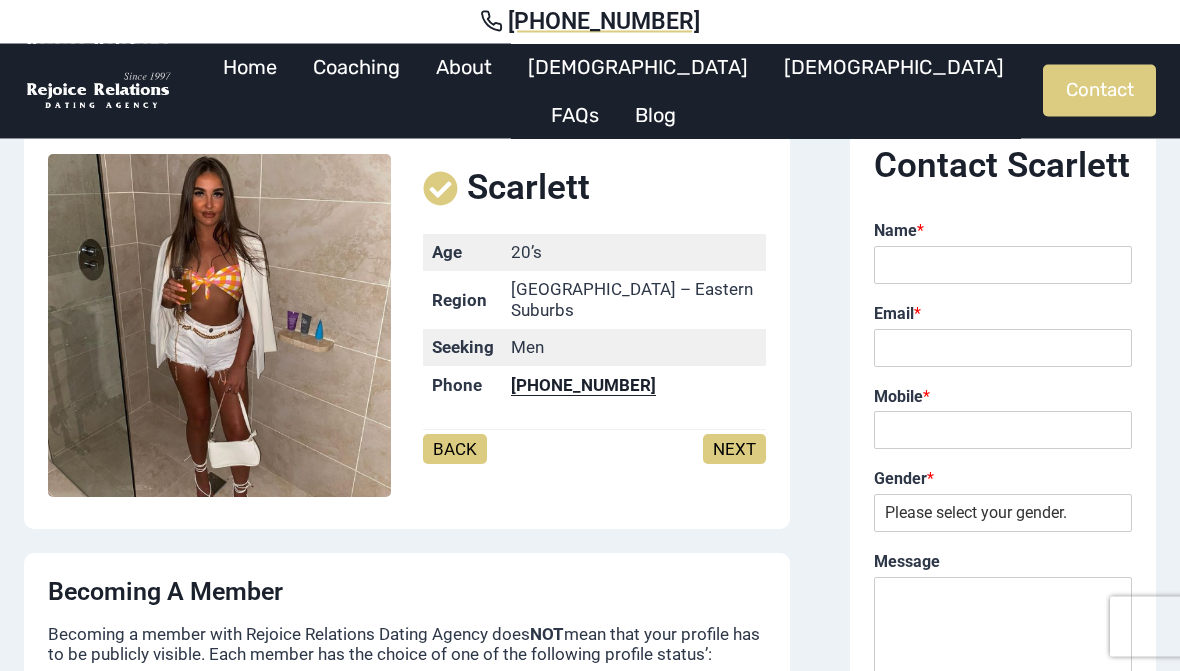 click at bounding box center [219, 326] 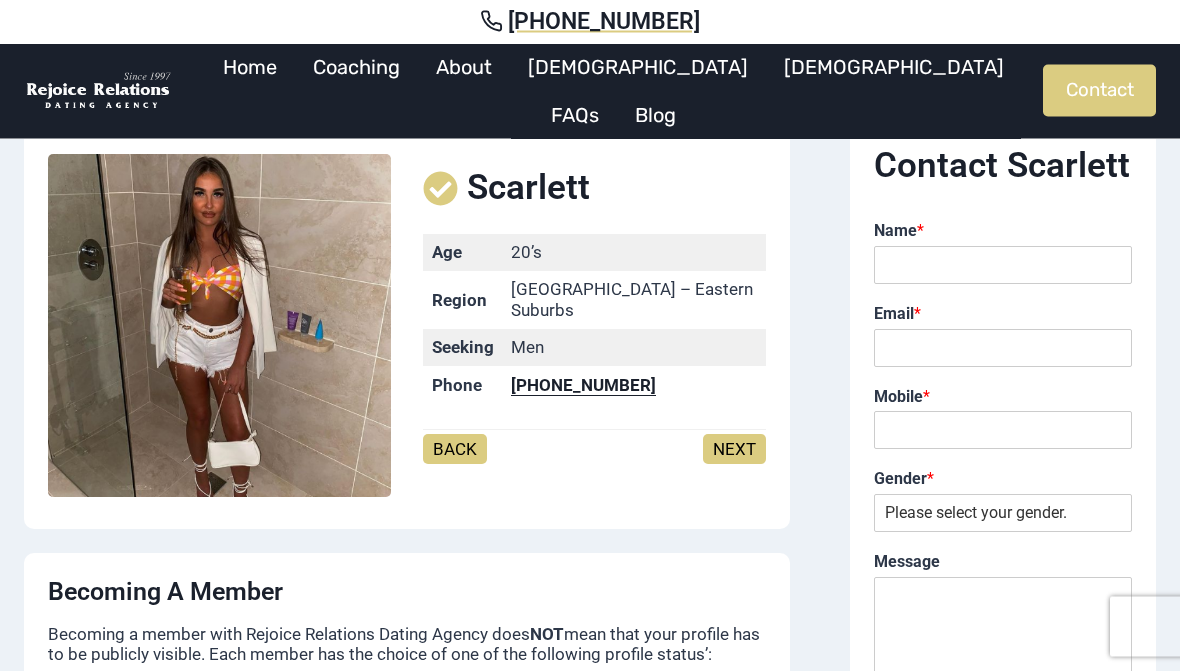 click on "Men" at bounding box center (634, 348) 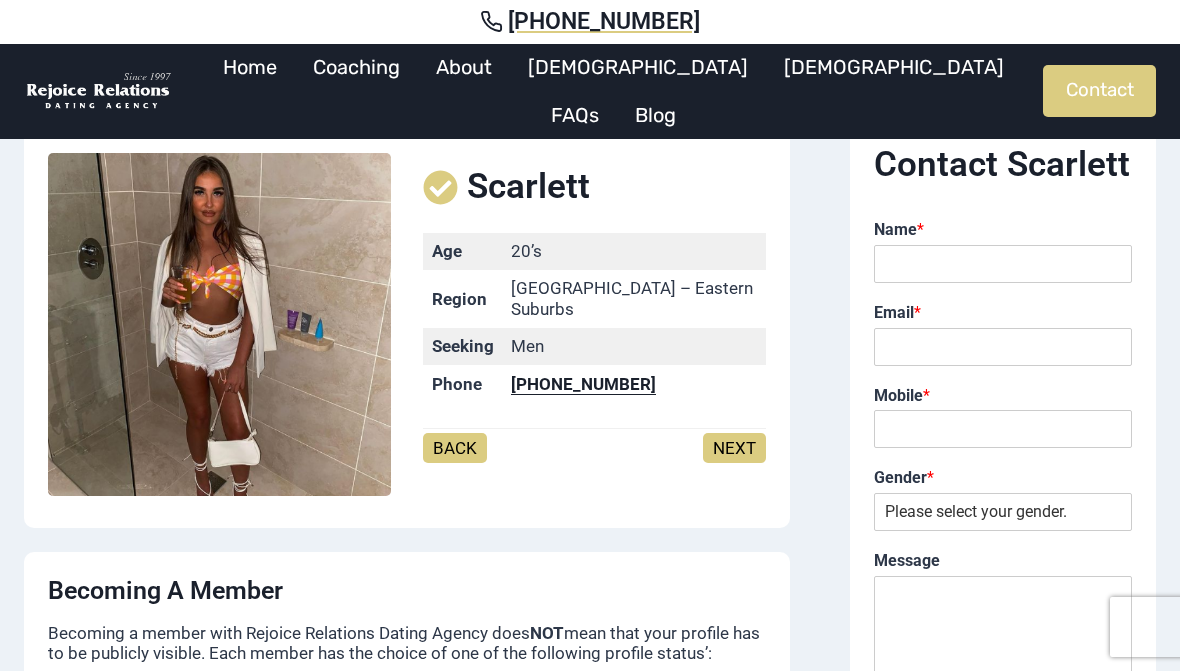 scroll, scrollTop: 82, scrollLeft: 0, axis: vertical 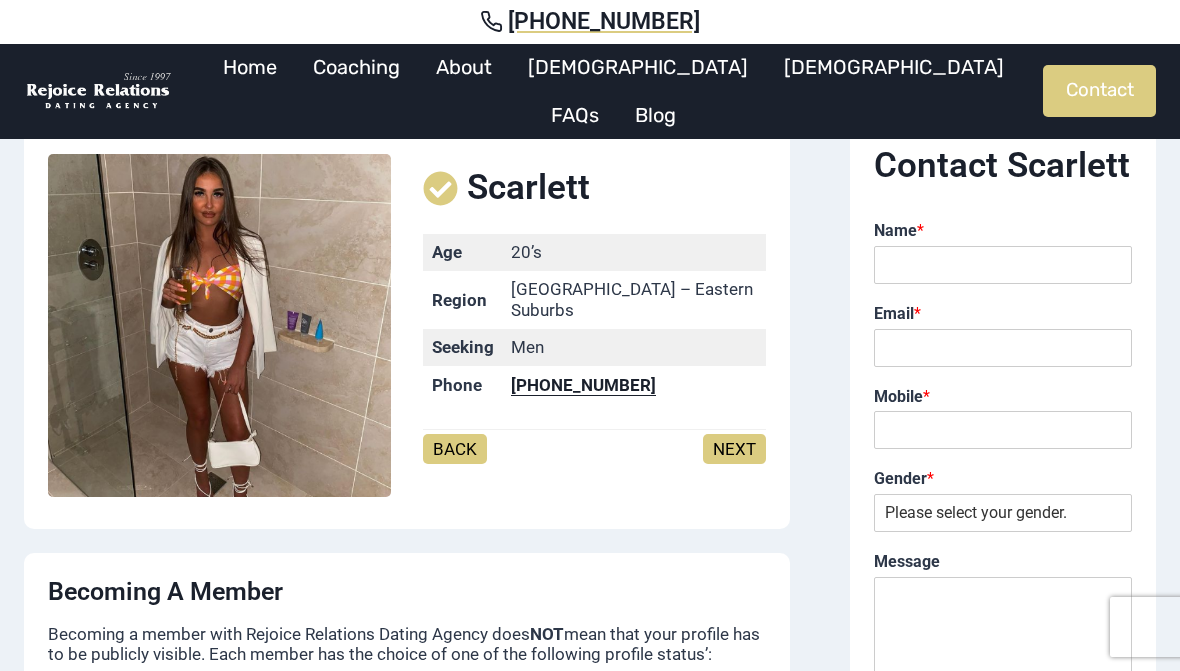 click on "BACK" at bounding box center [455, 449] 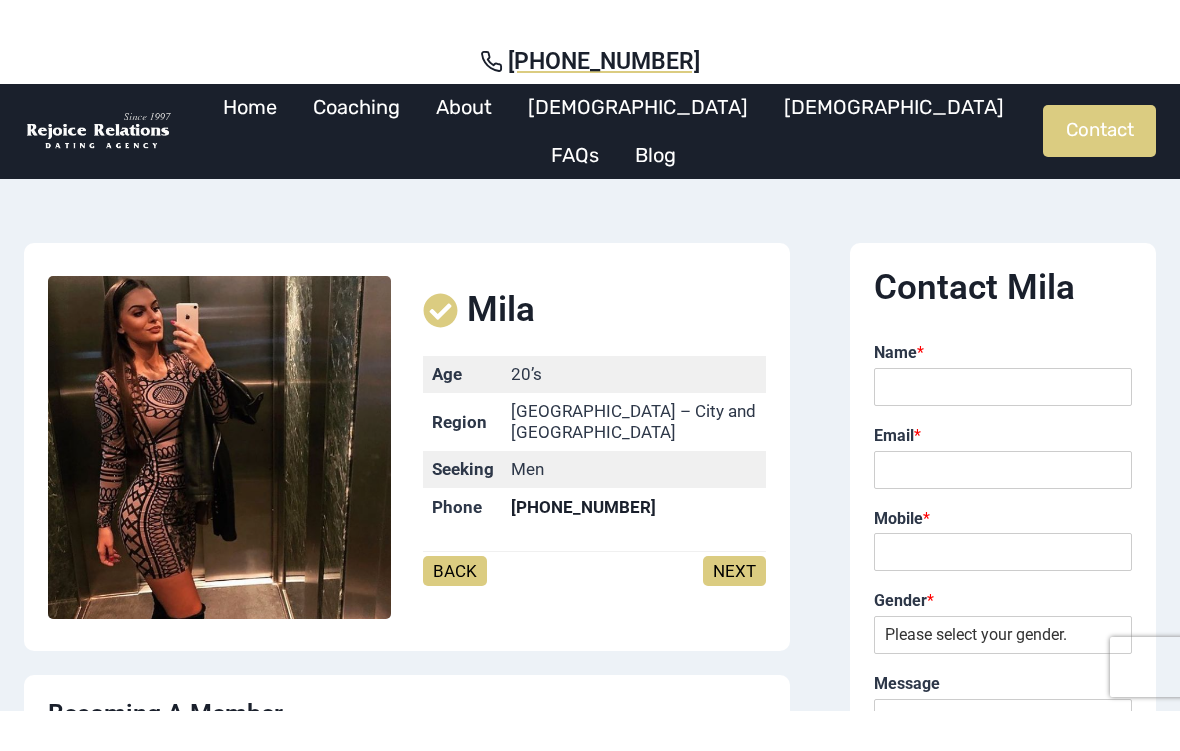 scroll, scrollTop: 0, scrollLeft: 0, axis: both 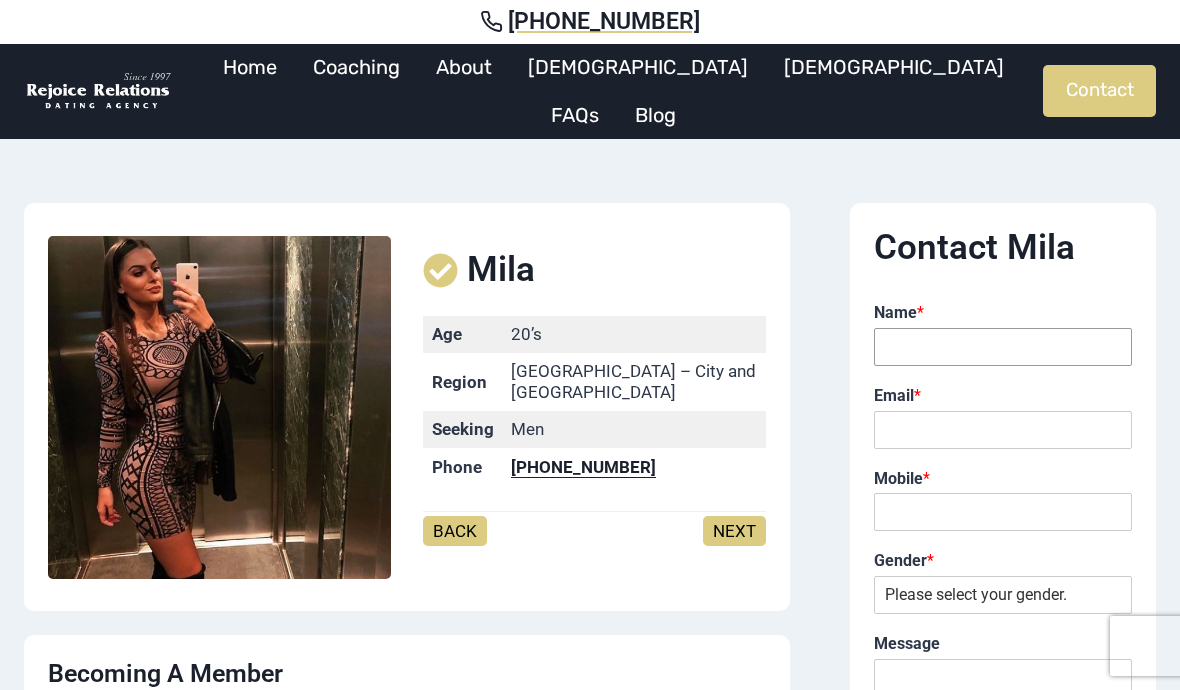 click on "Name  *" at bounding box center (1003, 347) 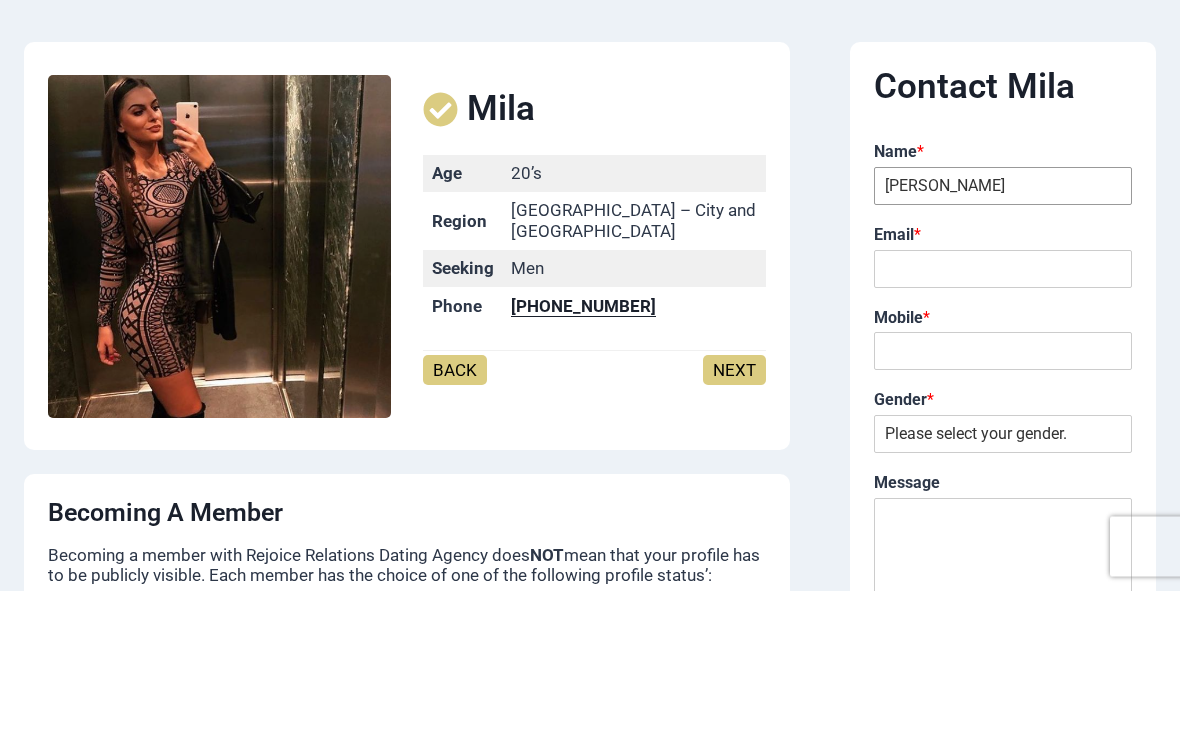 type on "Neville" 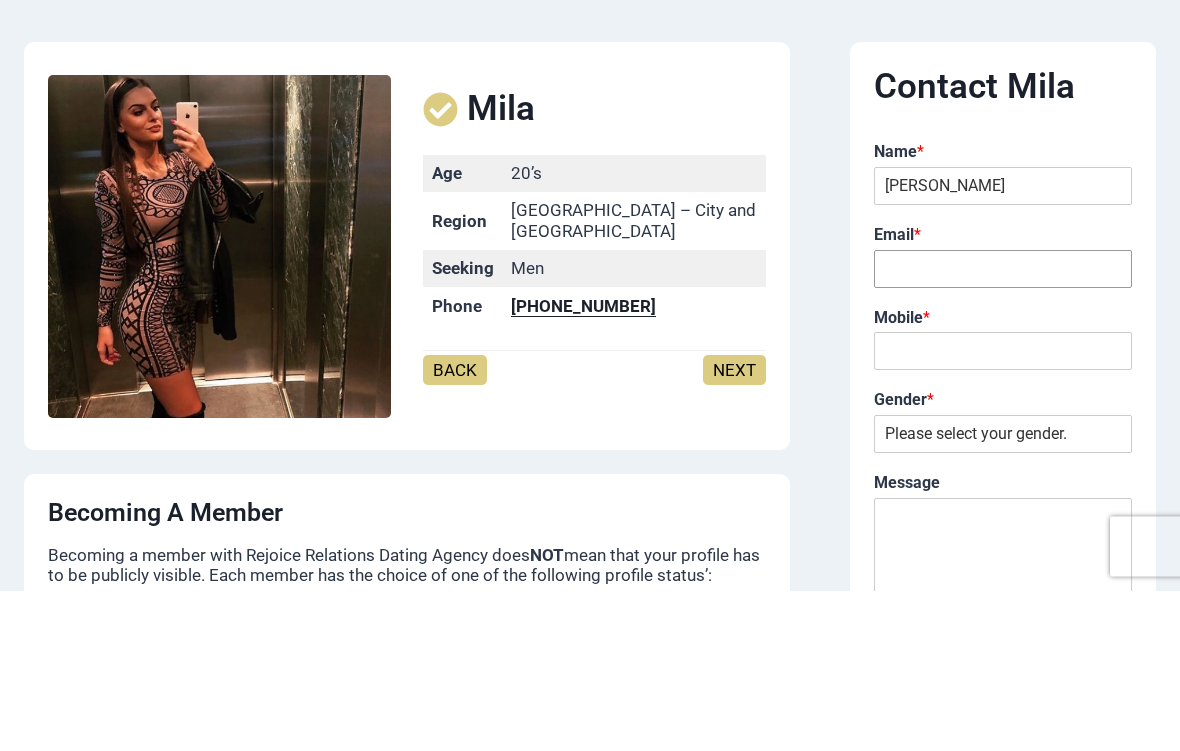 click on "Email  *" at bounding box center (1003, 430) 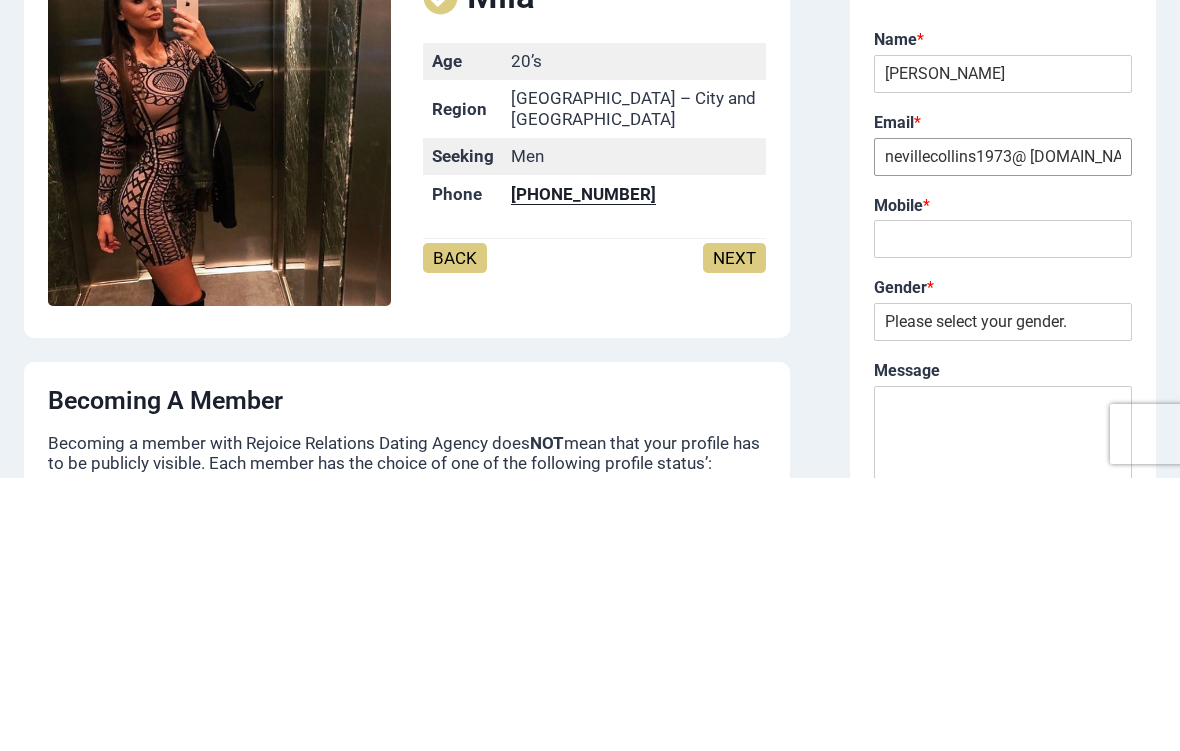 click on "Submit" at bounding box center (1003, 852) 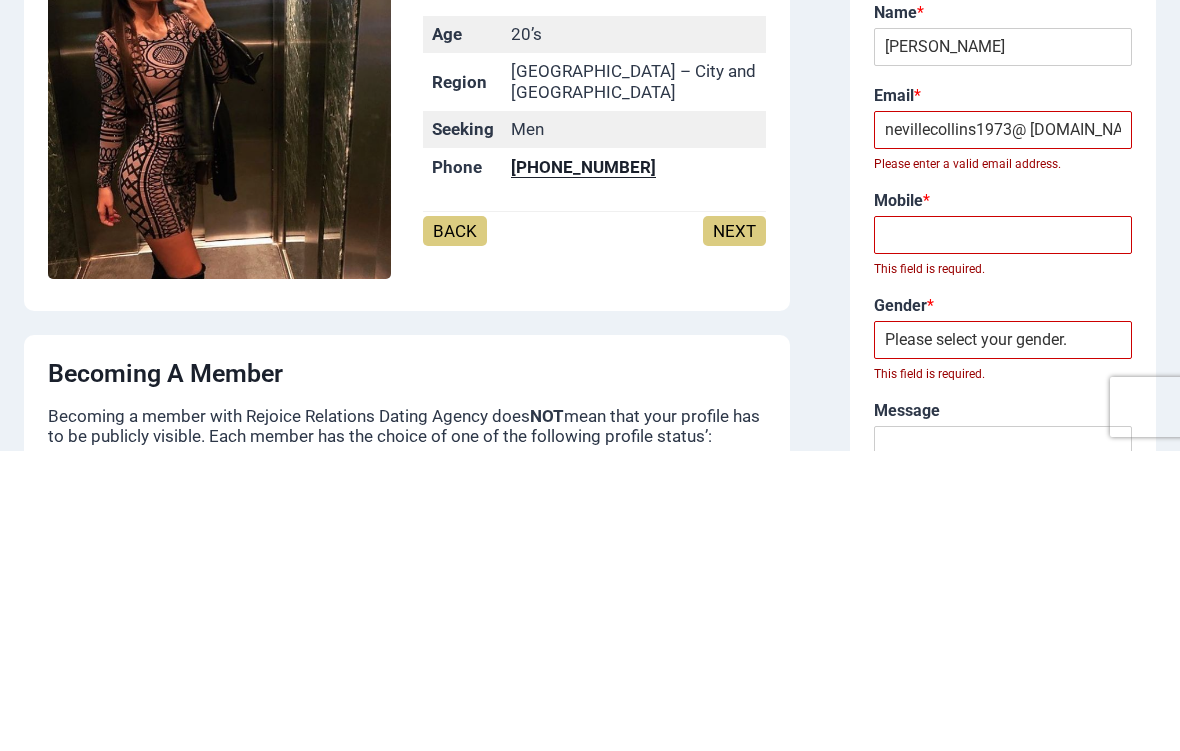 click on "Mobile  * This field is required." at bounding box center [1003, 533] 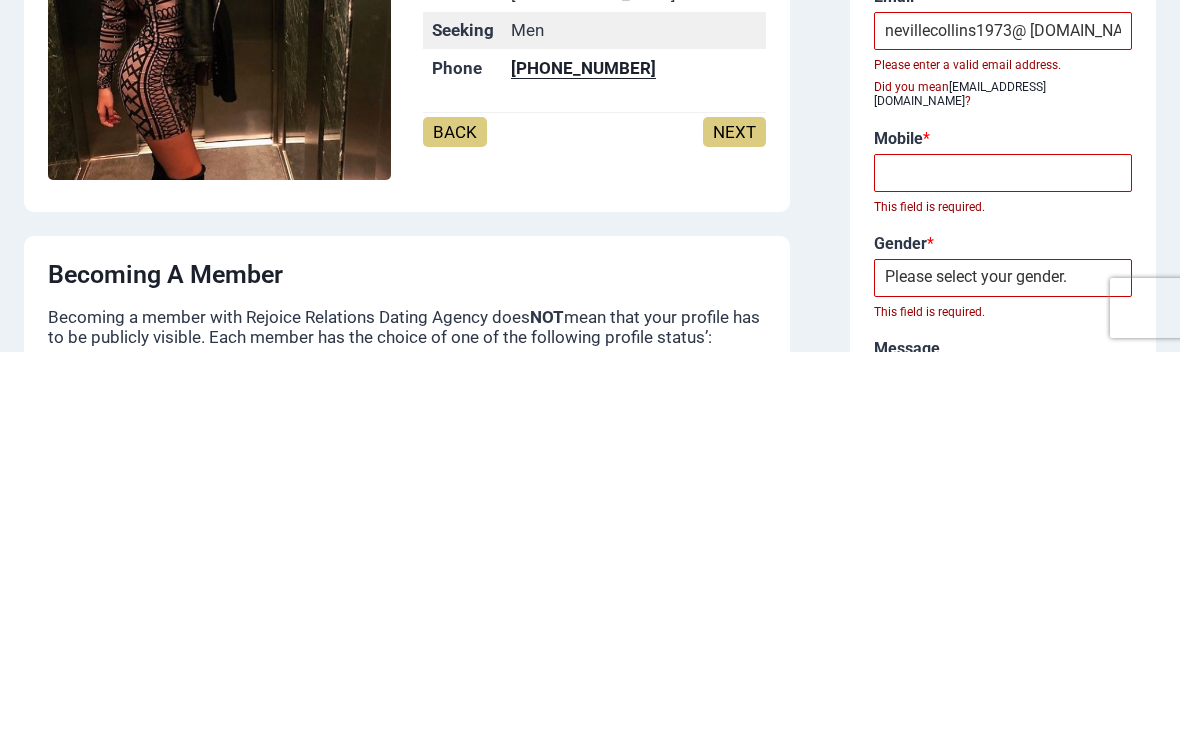 click on "nevillecollins1973@ gmail.com" at bounding box center (1003, 430) 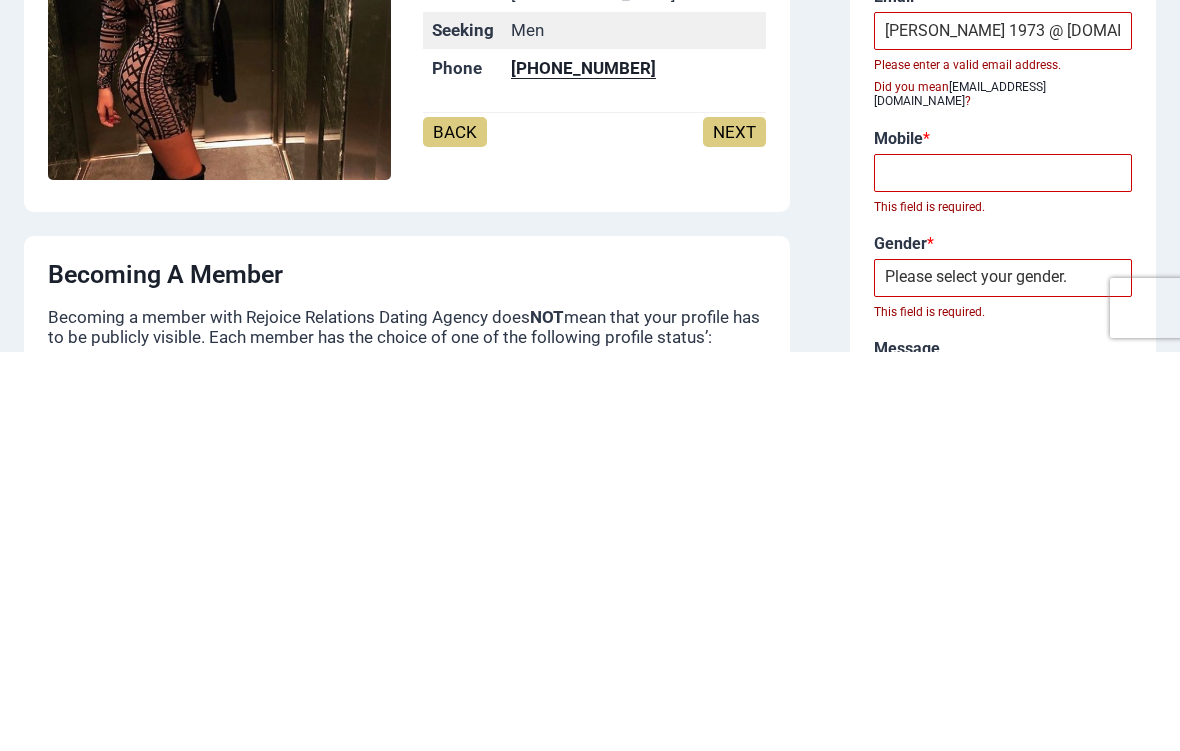 type on "neville dusty 1973 @ gmail.com" 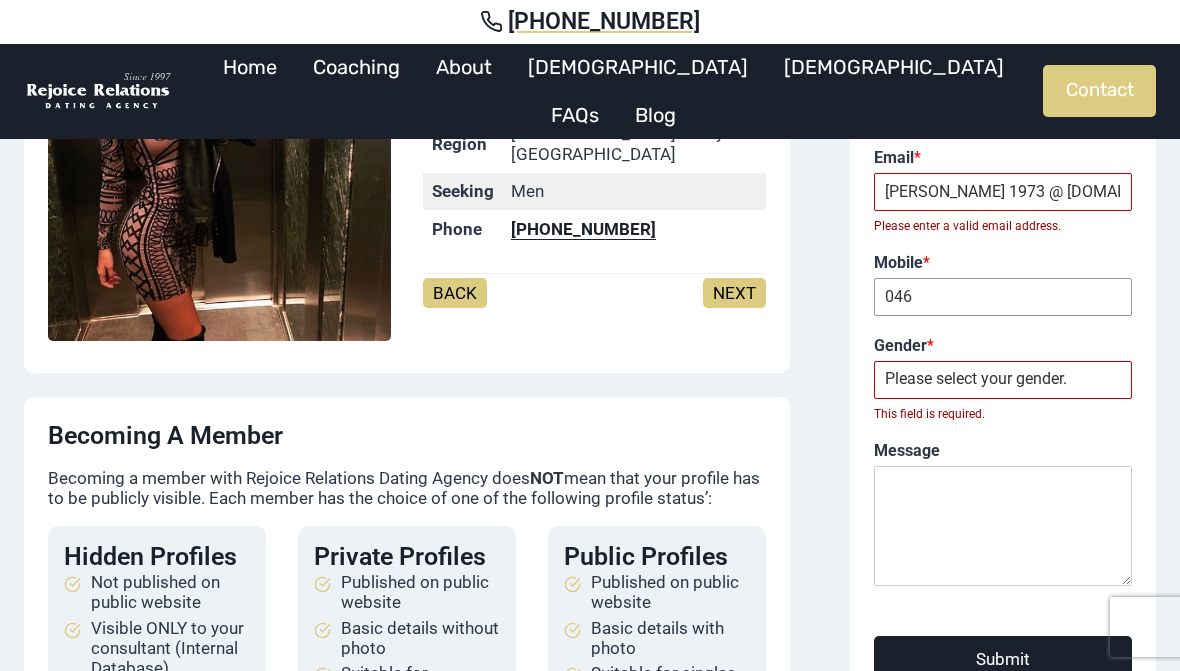 scroll, scrollTop: 237, scrollLeft: 0, axis: vertical 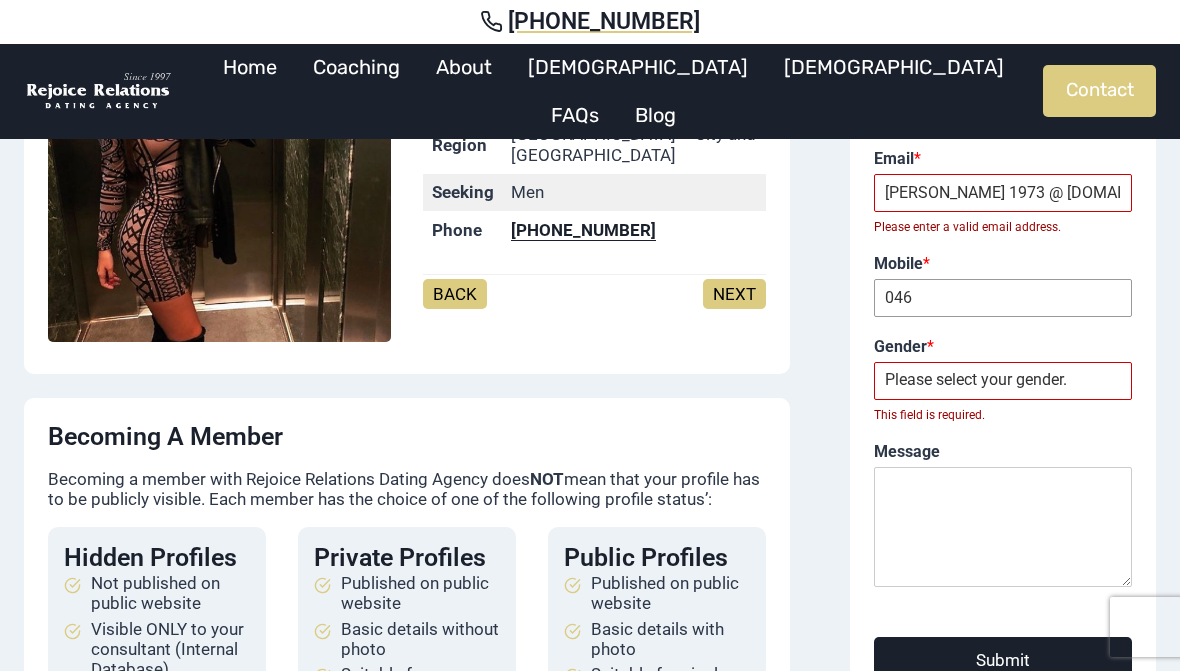 type on "046" 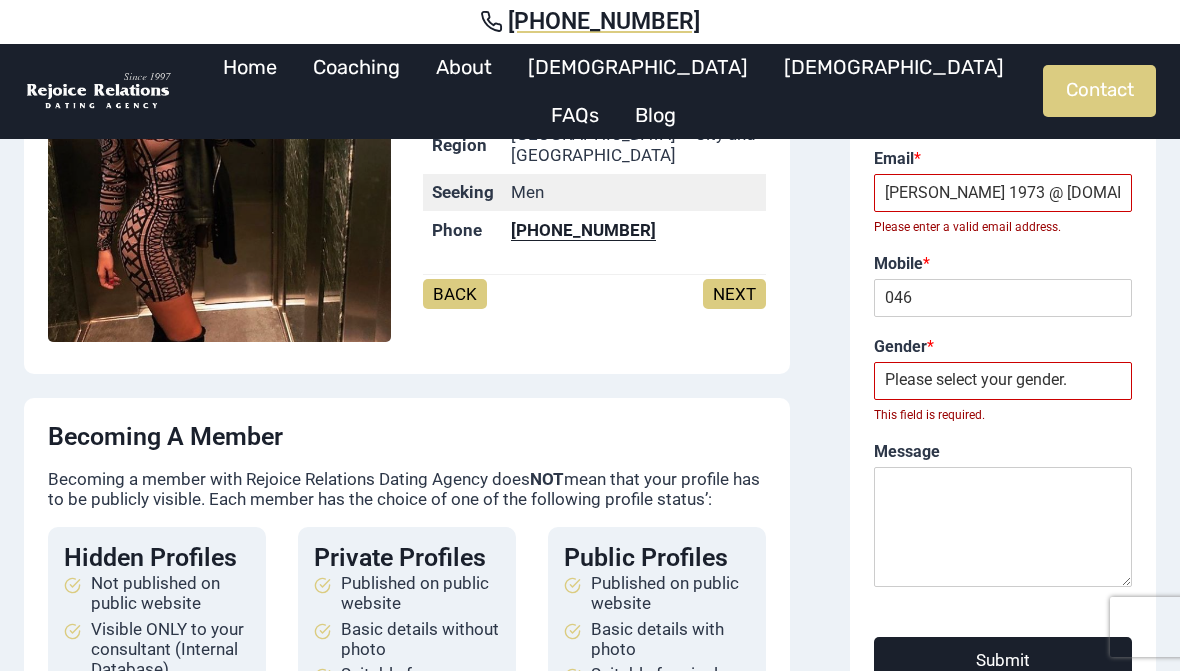 click on "[DEMOGRAPHIC_DATA]" at bounding box center (638, 67) 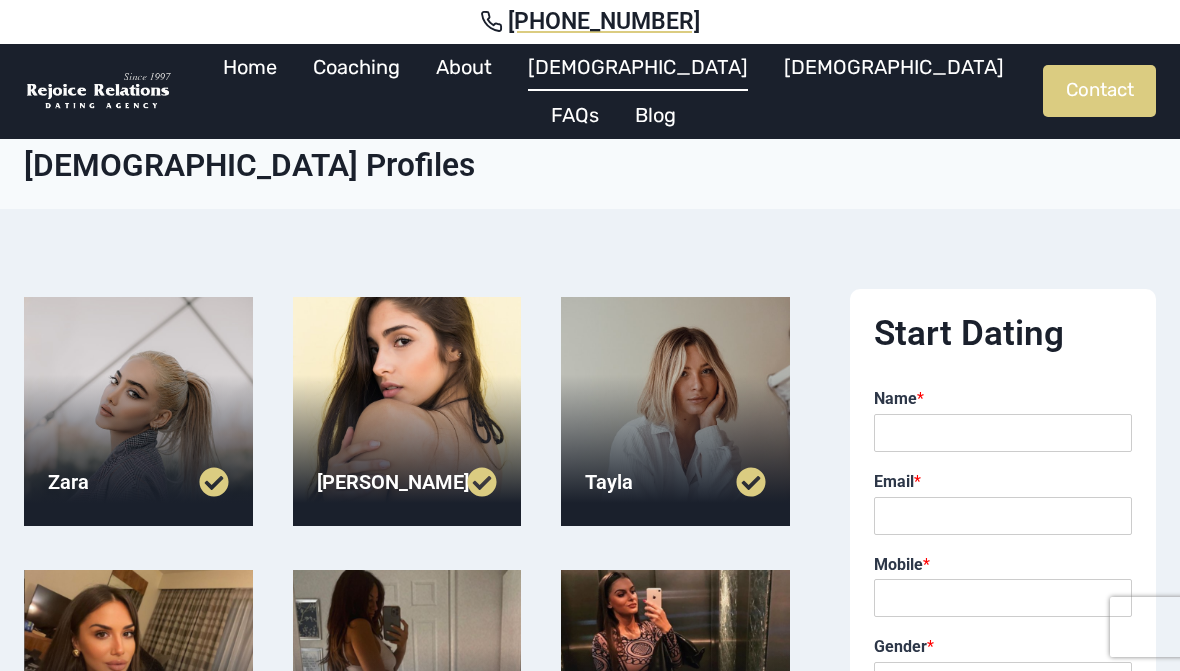scroll, scrollTop: 0, scrollLeft: 0, axis: both 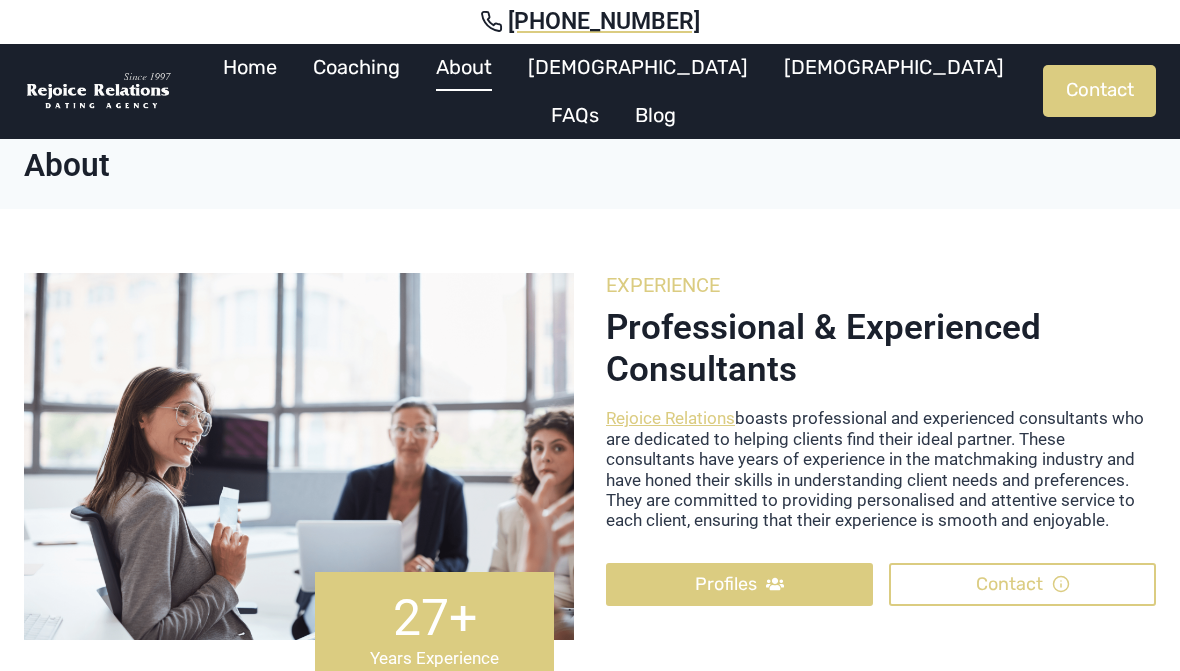 click on "[DEMOGRAPHIC_DATA]" at bounding box center (638, 67) 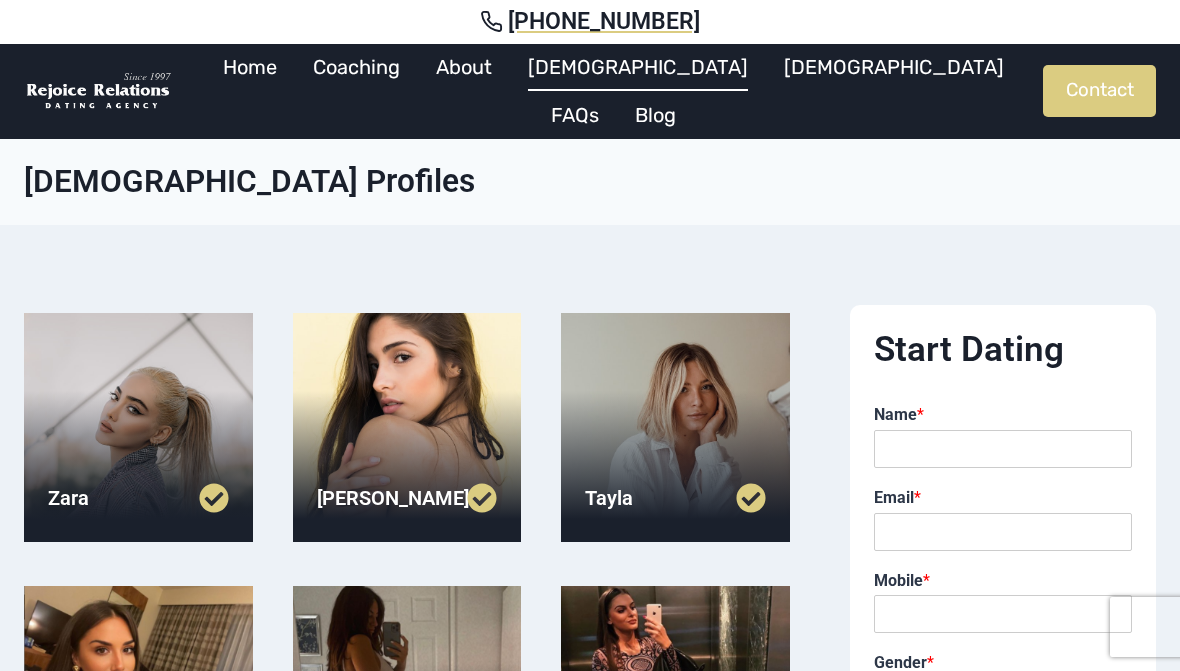 scroll, scrollTop: 0, scrollLeft: 0, axis: both 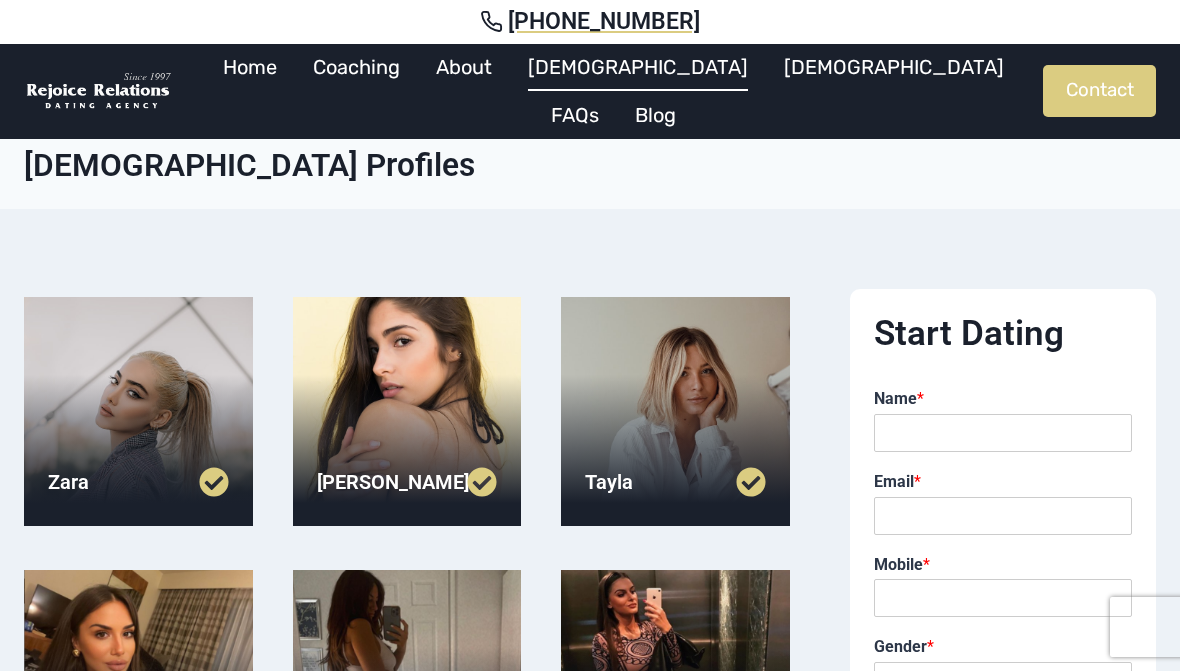 click at bounding box center [452, 482] 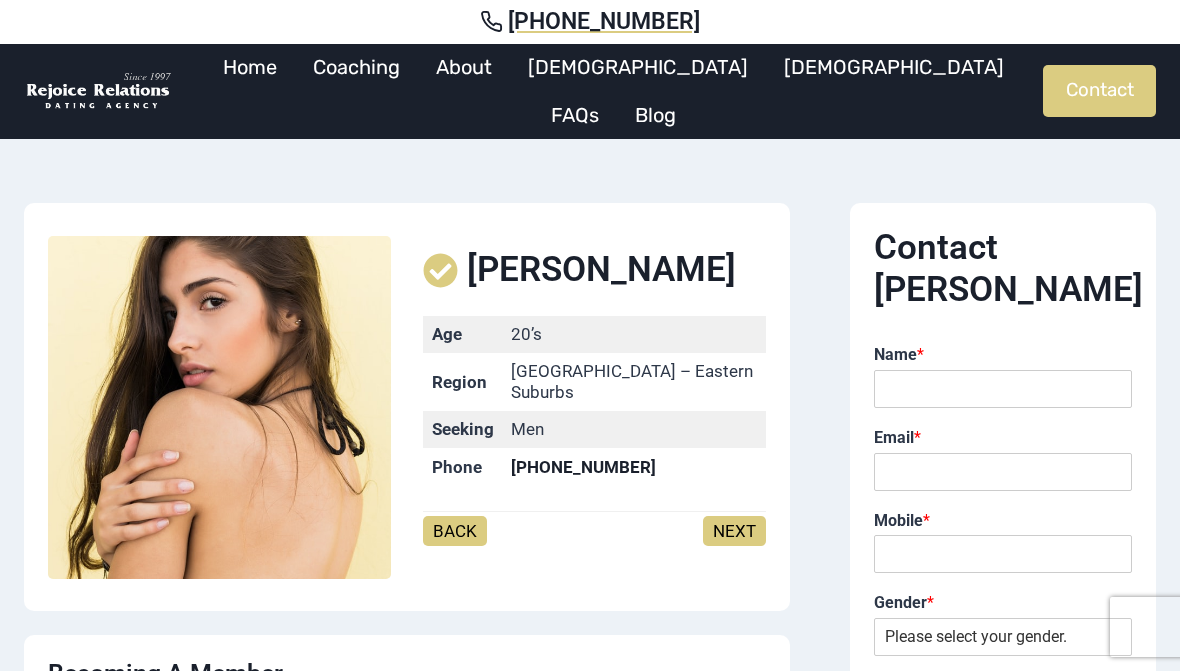 scroll, scrollTop: 0, scrollLeft: 0, axis: both 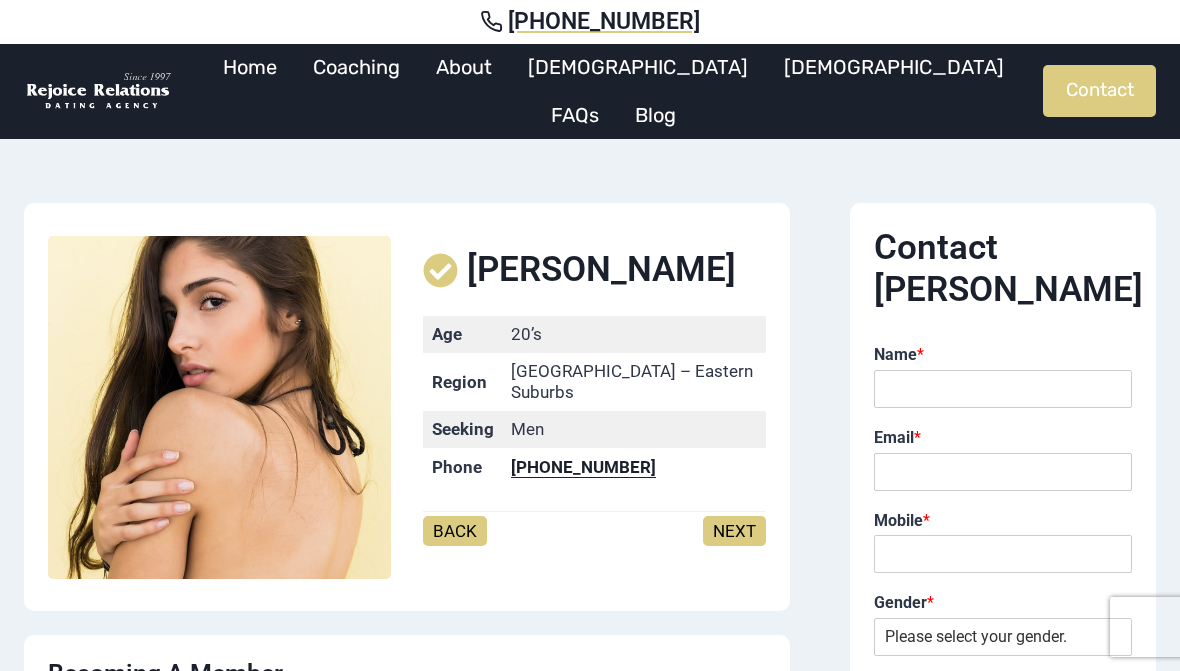 click on "[PHONE_NUMBER]" at bounding box center (590, 22) 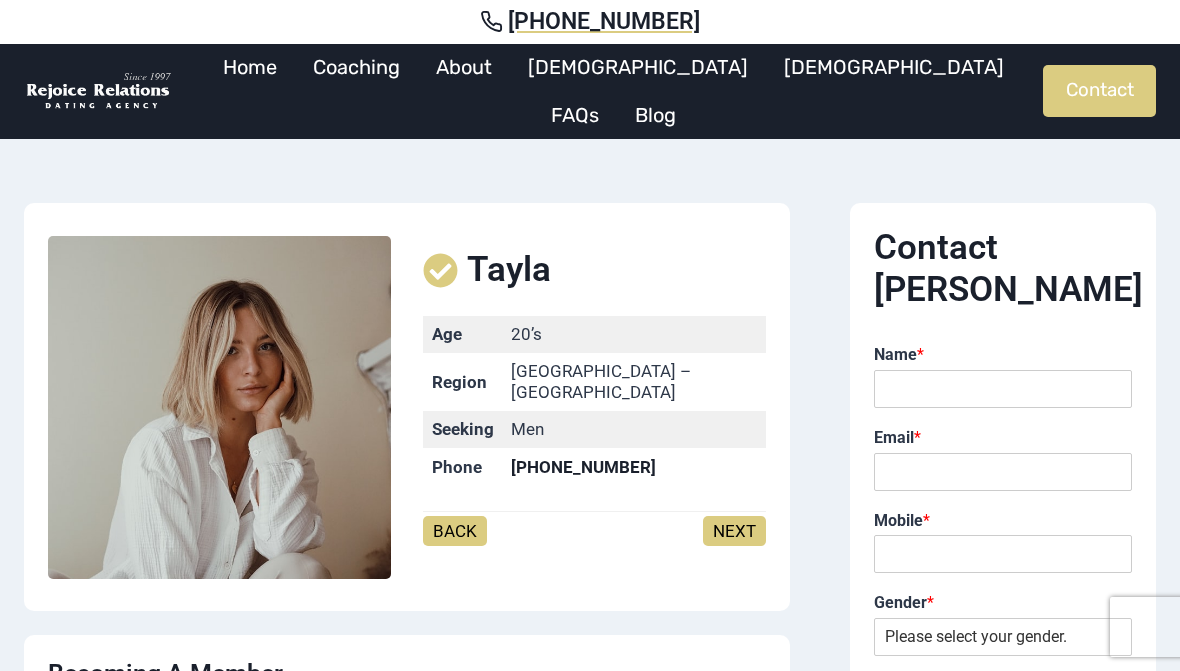 scroll, scrollTop: 0, scrollLeft: 0, axis: both 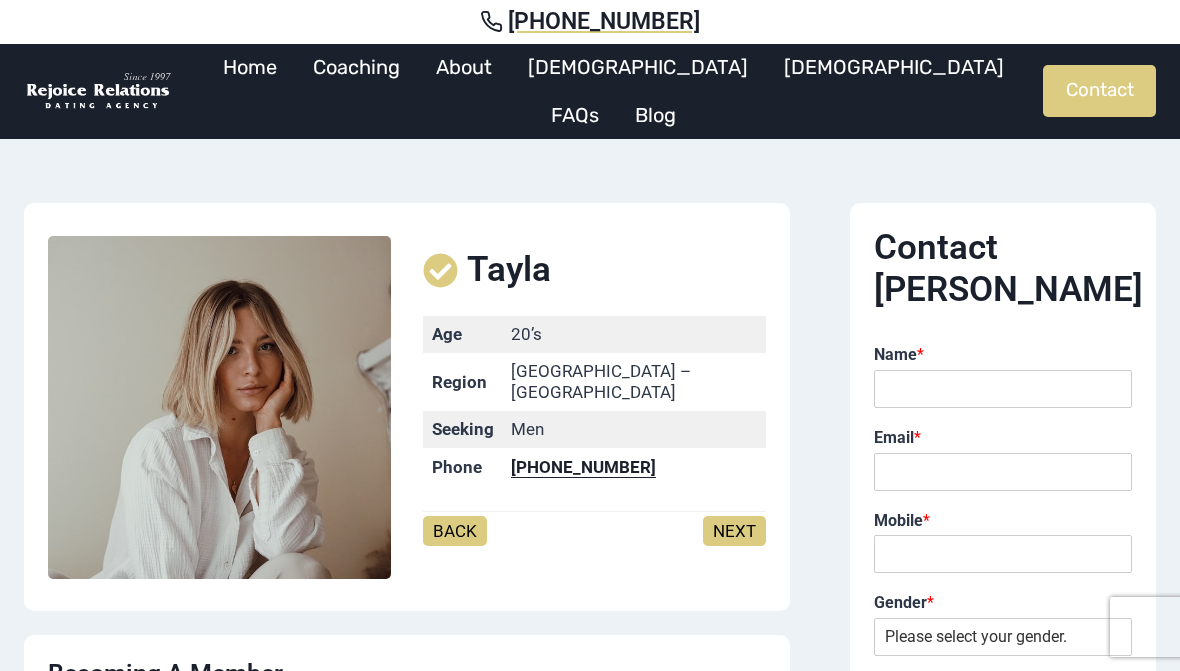 click on "Age 20’s Region Sydney – Parramatta Seeking Men Phone (02) 9299 9855" at bounding box center (594, 414) 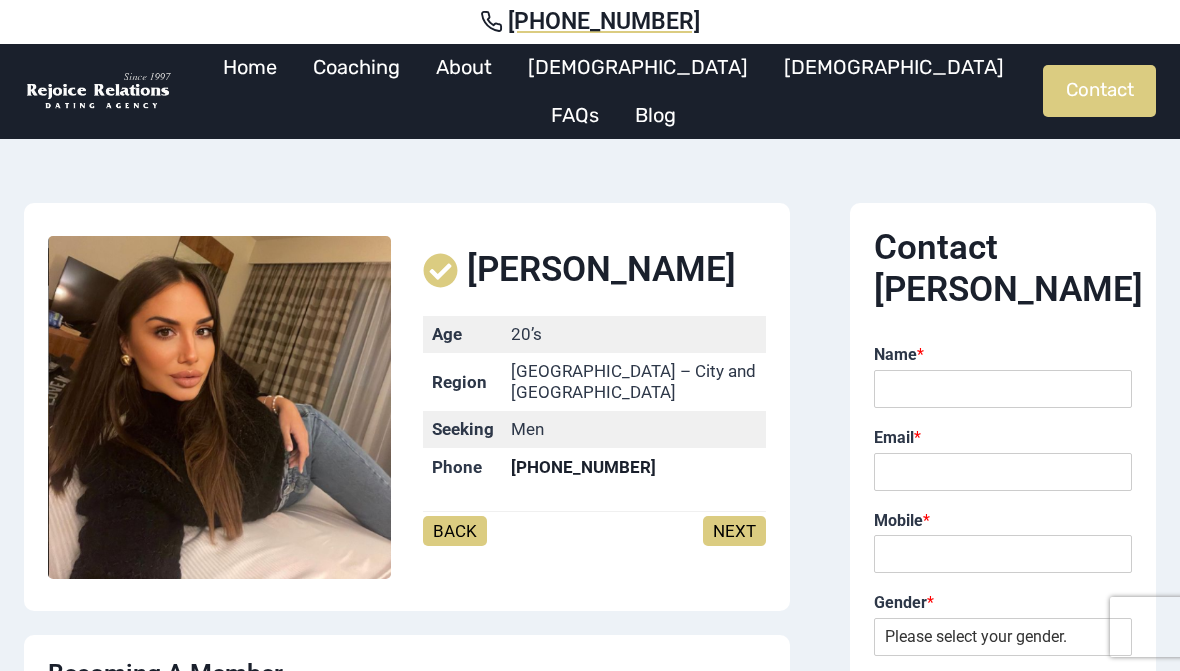 scroll, scrollTop: 0, scrollLeft: 0, axis: both 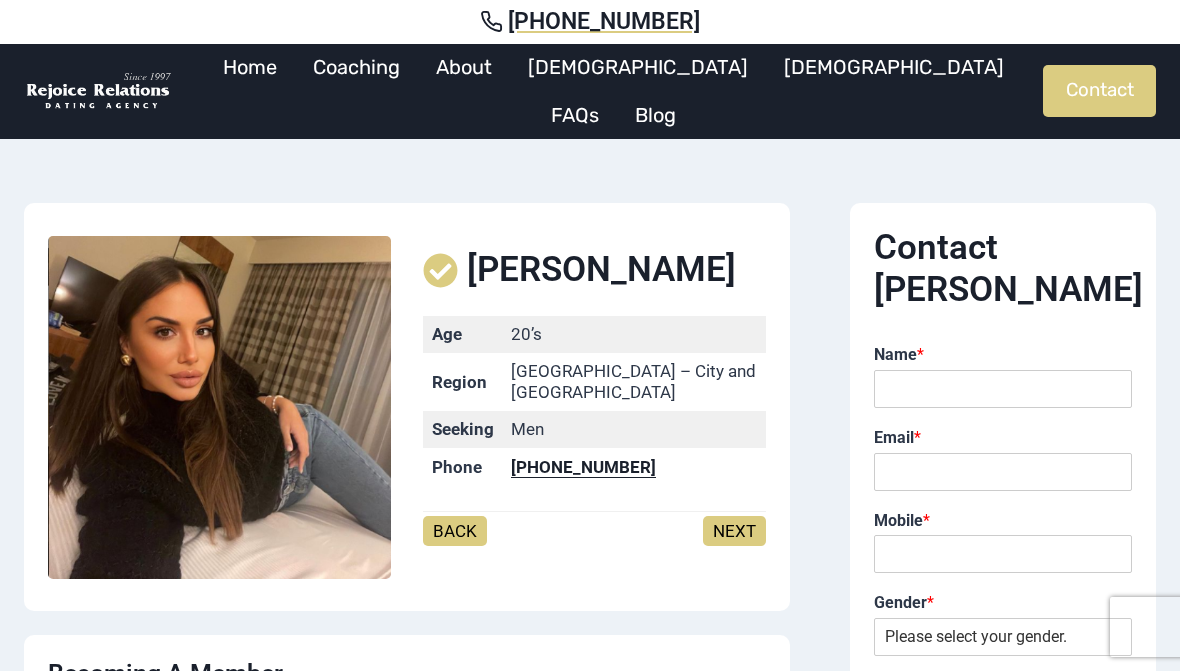 click on "[PHONE_NUMBER]" at bounding box center [604, 22] 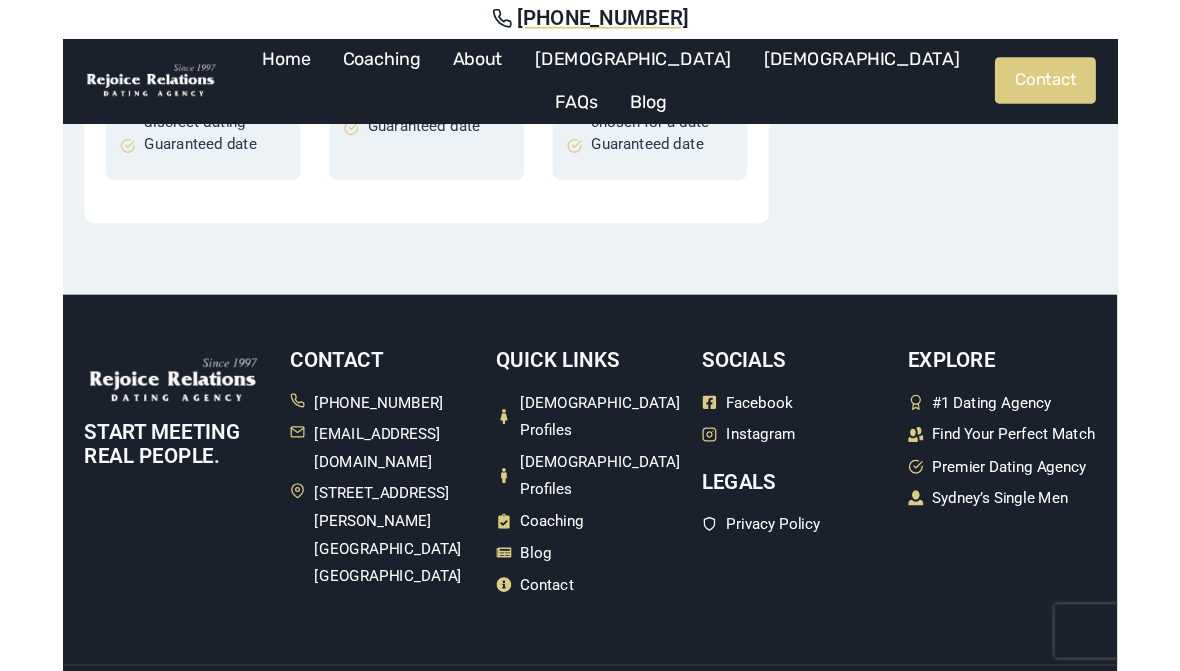 scroll, scrollTop: 916, scrollLeft: 0, axis: vertical 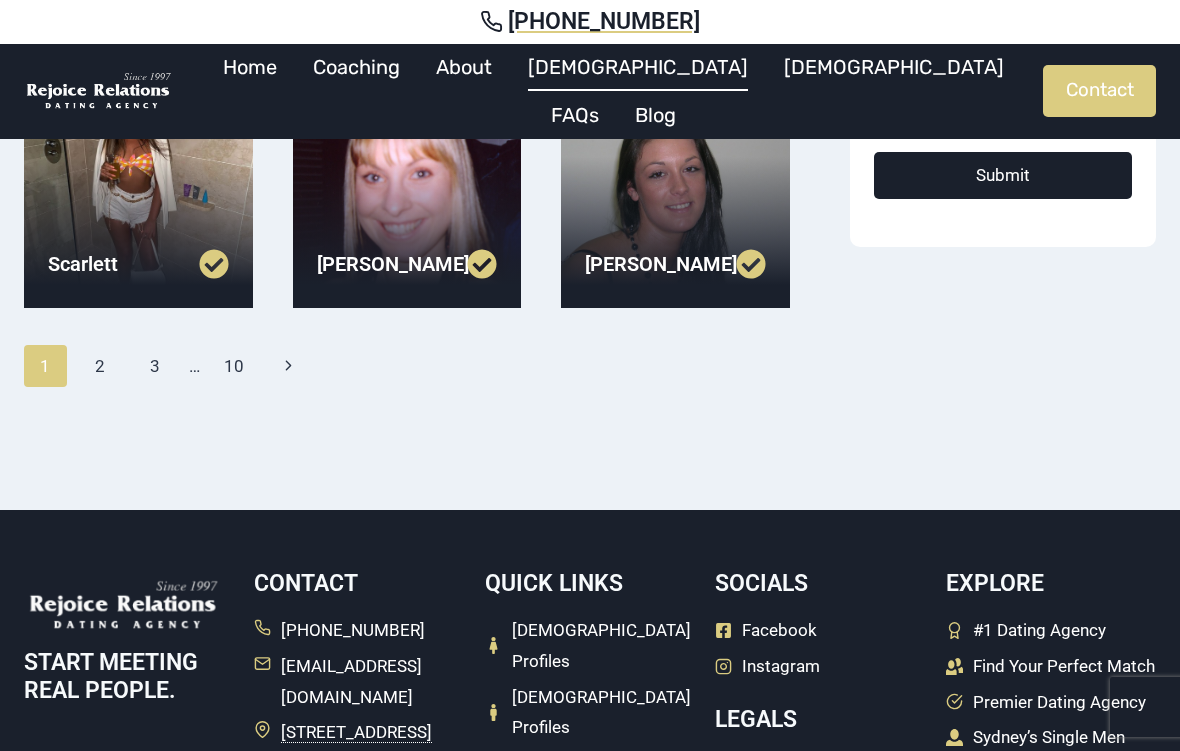 click on "[PHONE_NUMBER]" at bounding box center [339, 630] 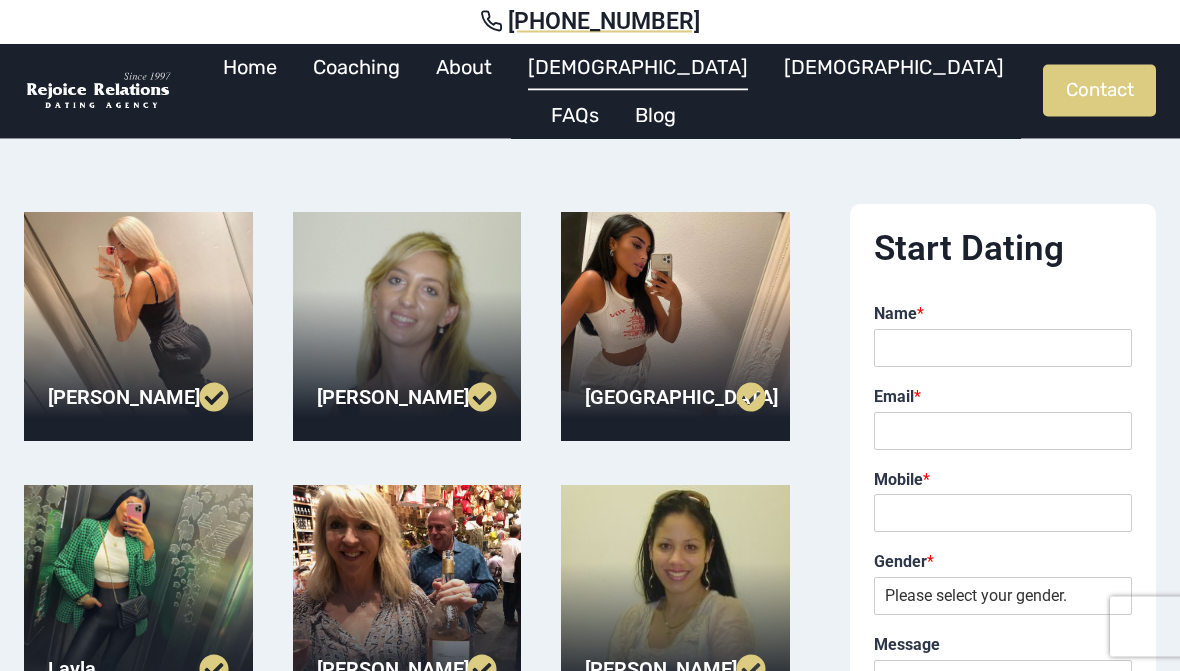 scroll, scrollTop: 76, scrollLeft: 0, axis: vertical 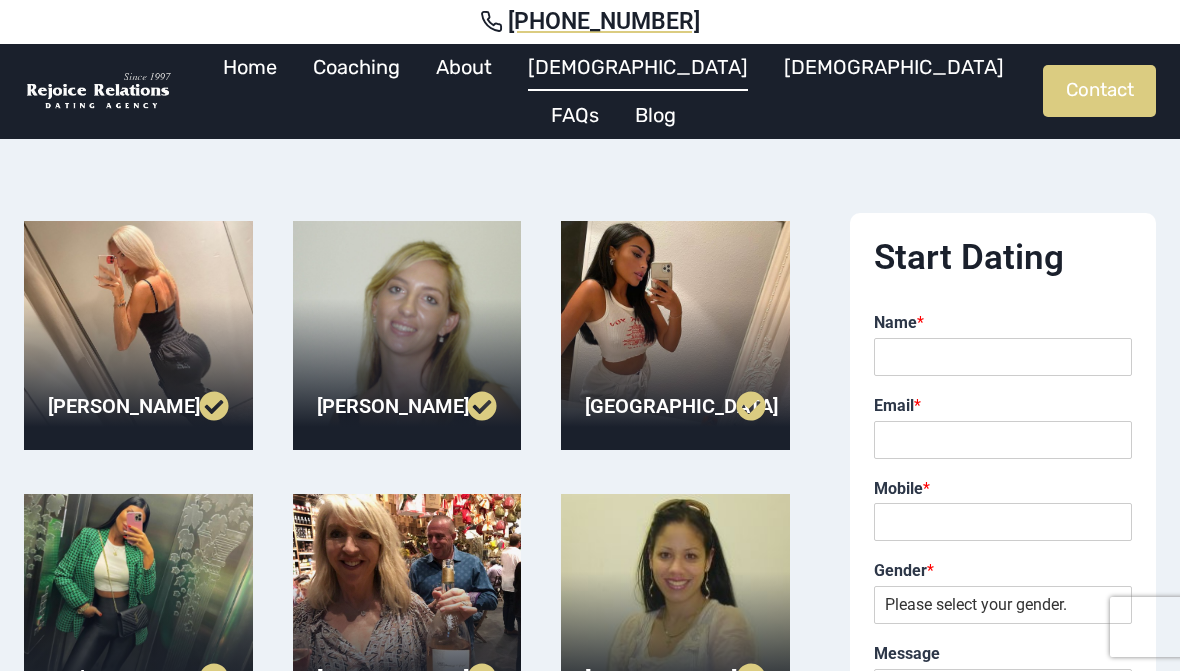 click at bounding box center (675, 335) 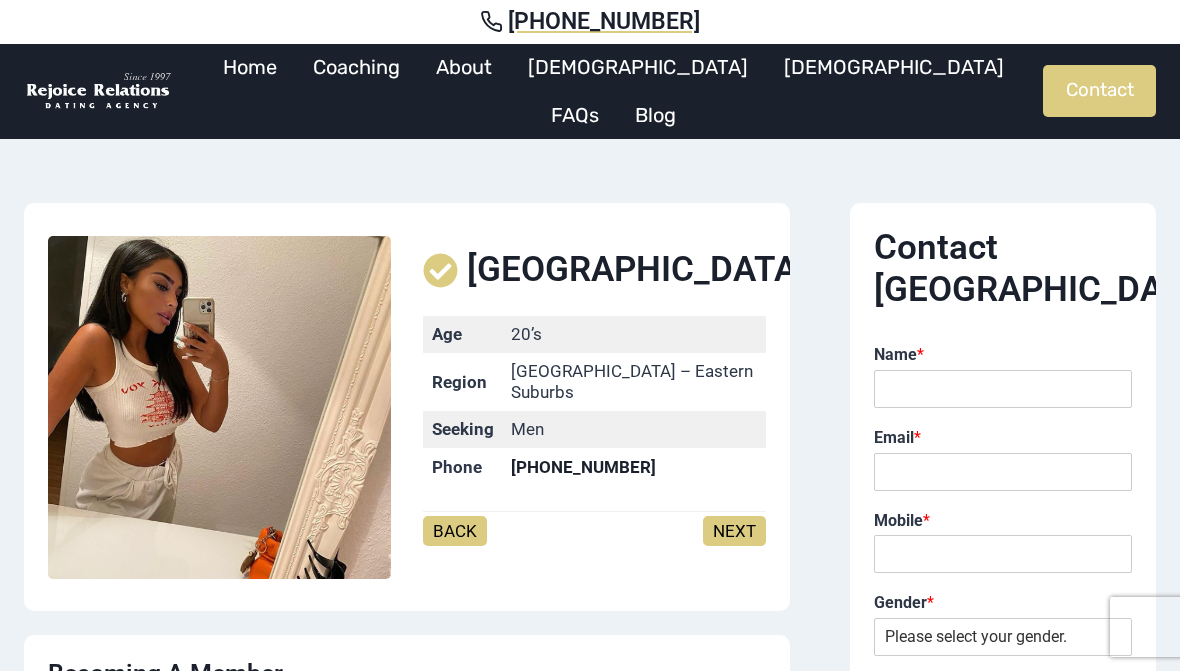 scroll, scrollTop: 0, scrollLeft: 0, axis: both 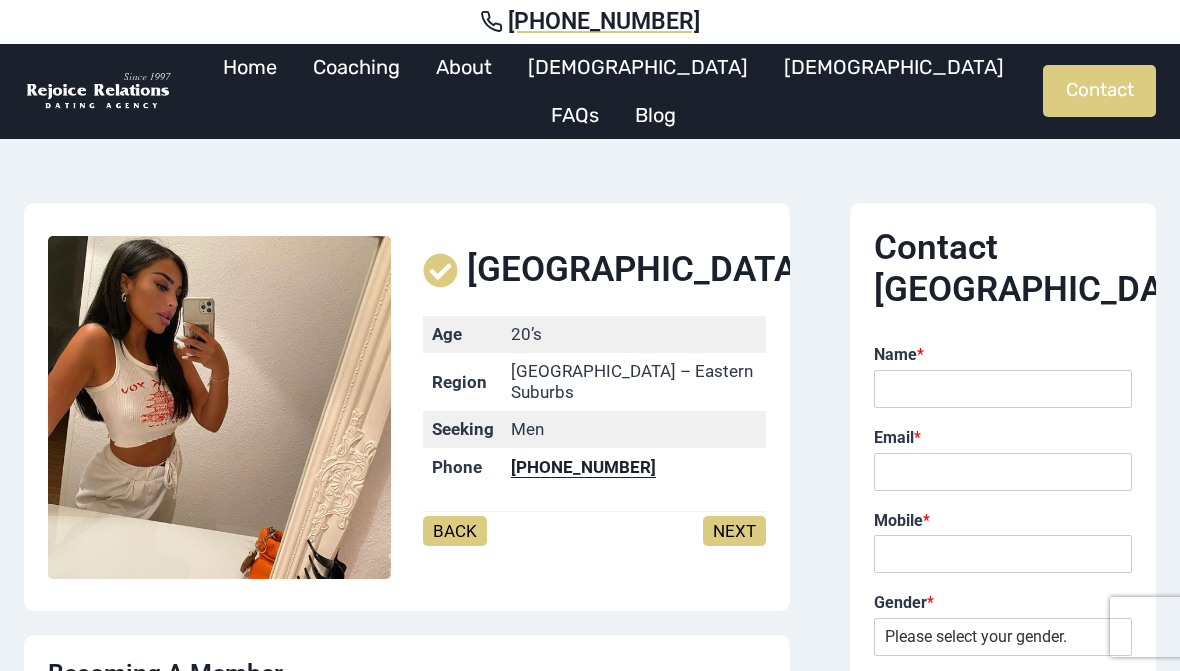 click on "NEXT" at bounding box center (734, 531) 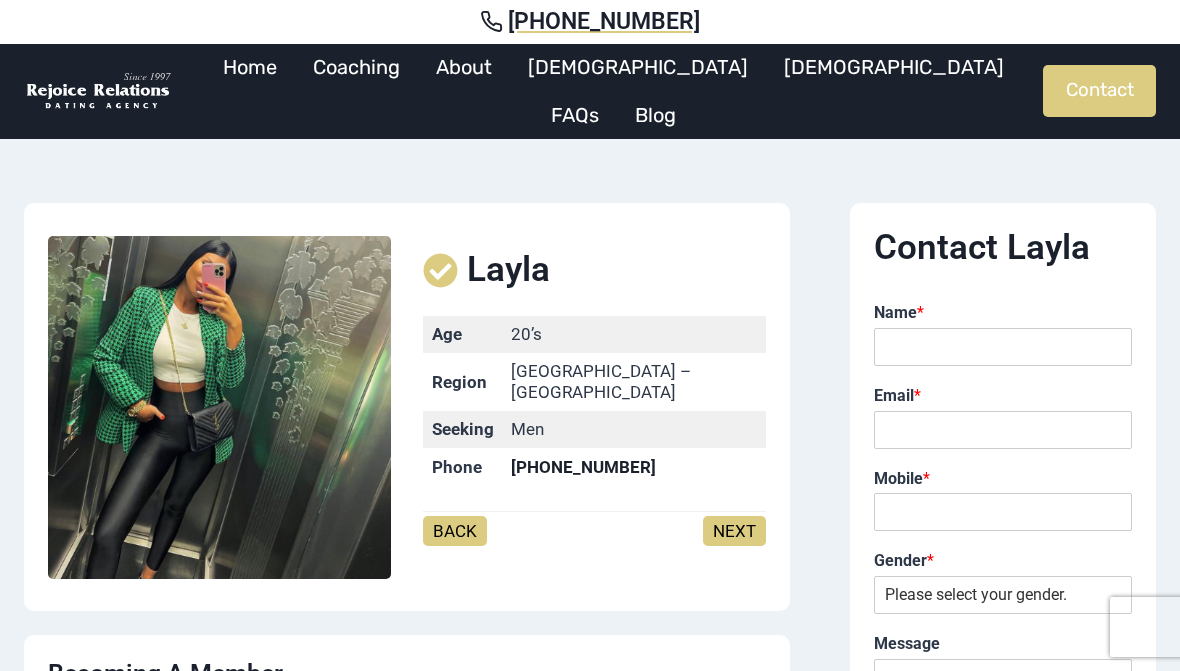 scroll, scrollTop: 0, scrollLeft: 0, axis: both 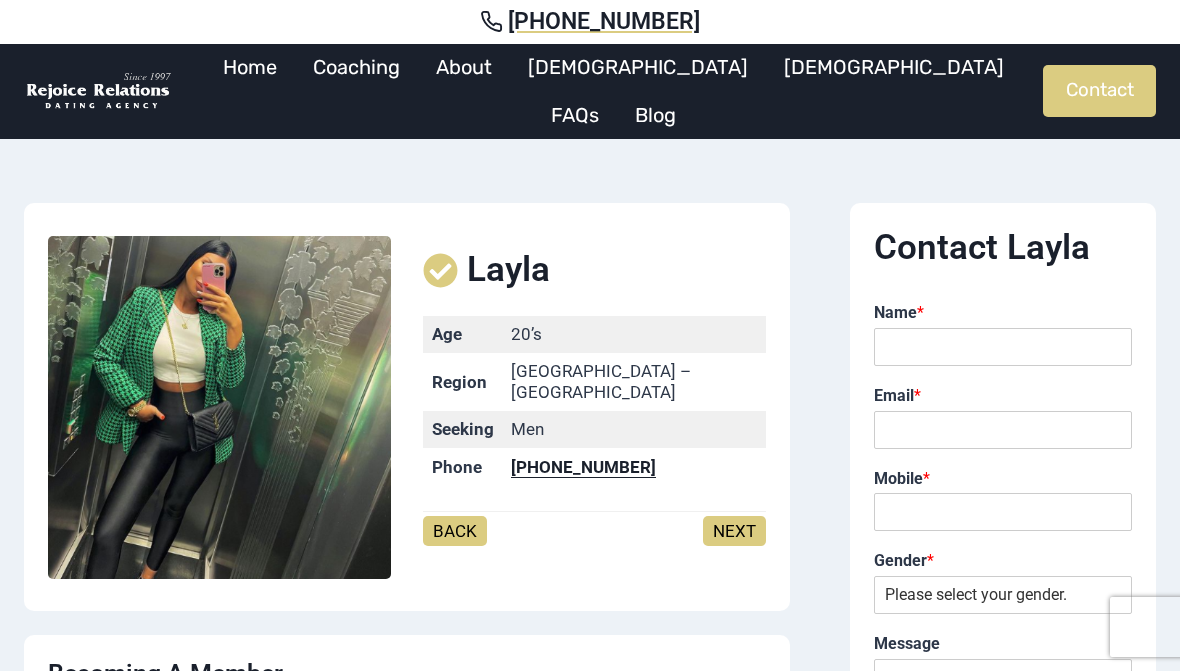 click on "BACK" at bounding box center (455, 531) 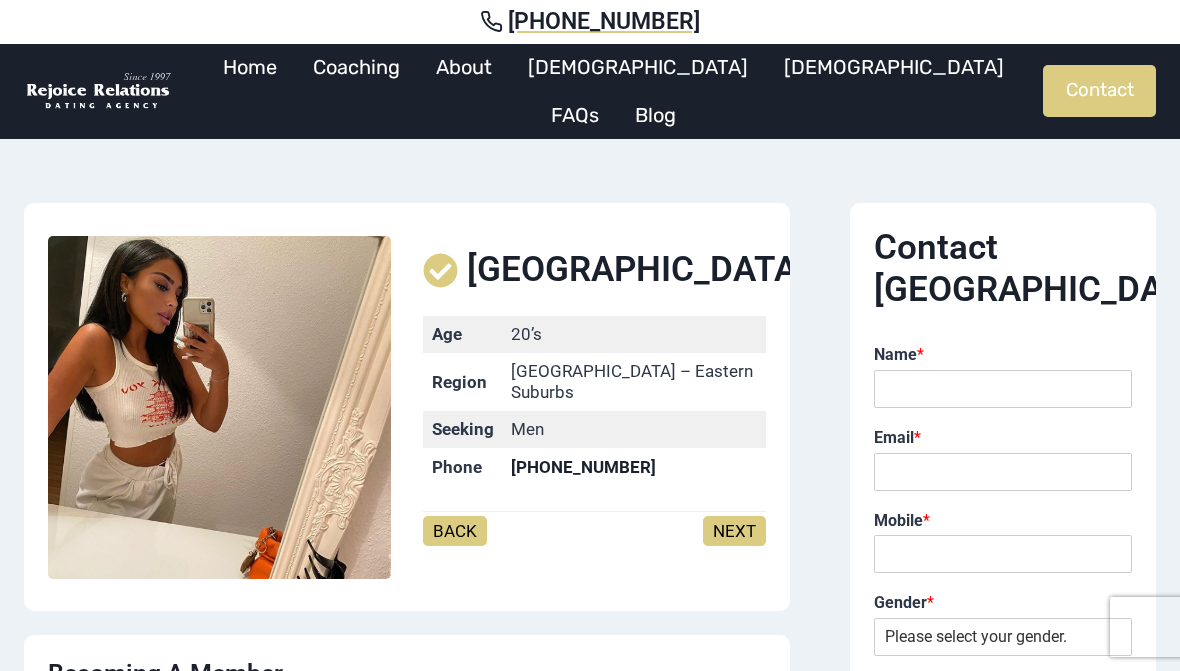 scroll, scrollTop: 0, scrollLeft: 0, axis: both 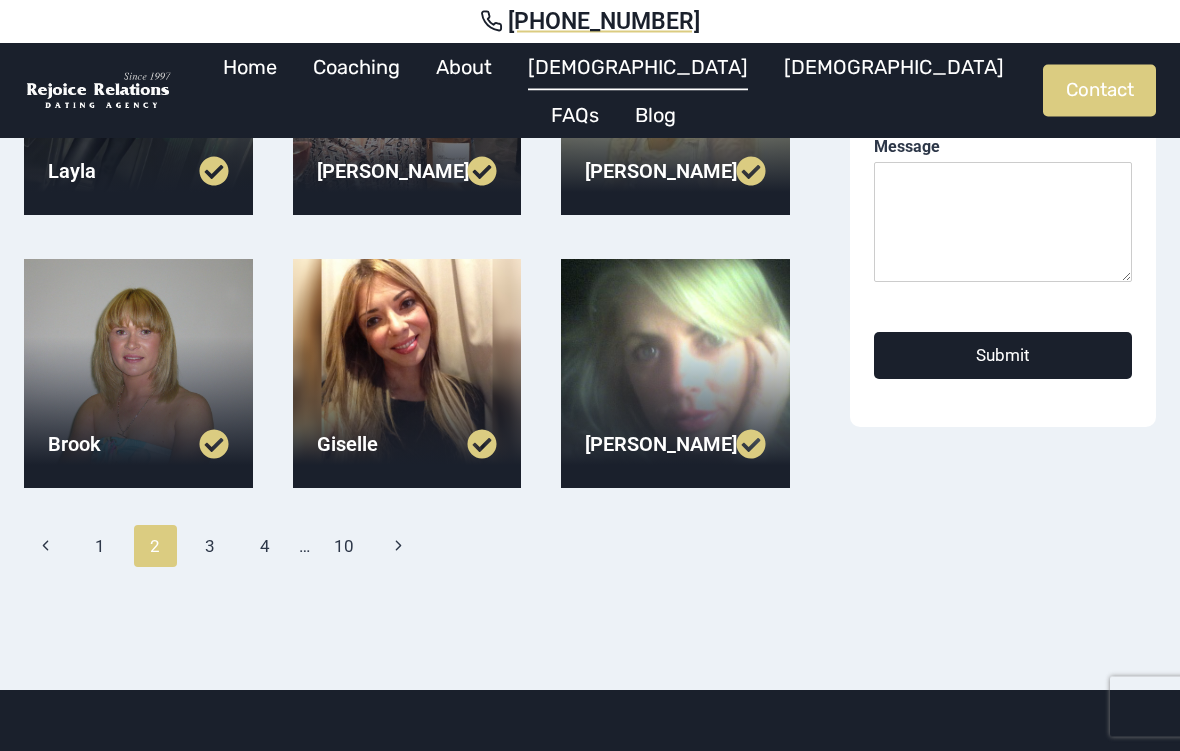 click on "10" at bounding box center [344, 547] 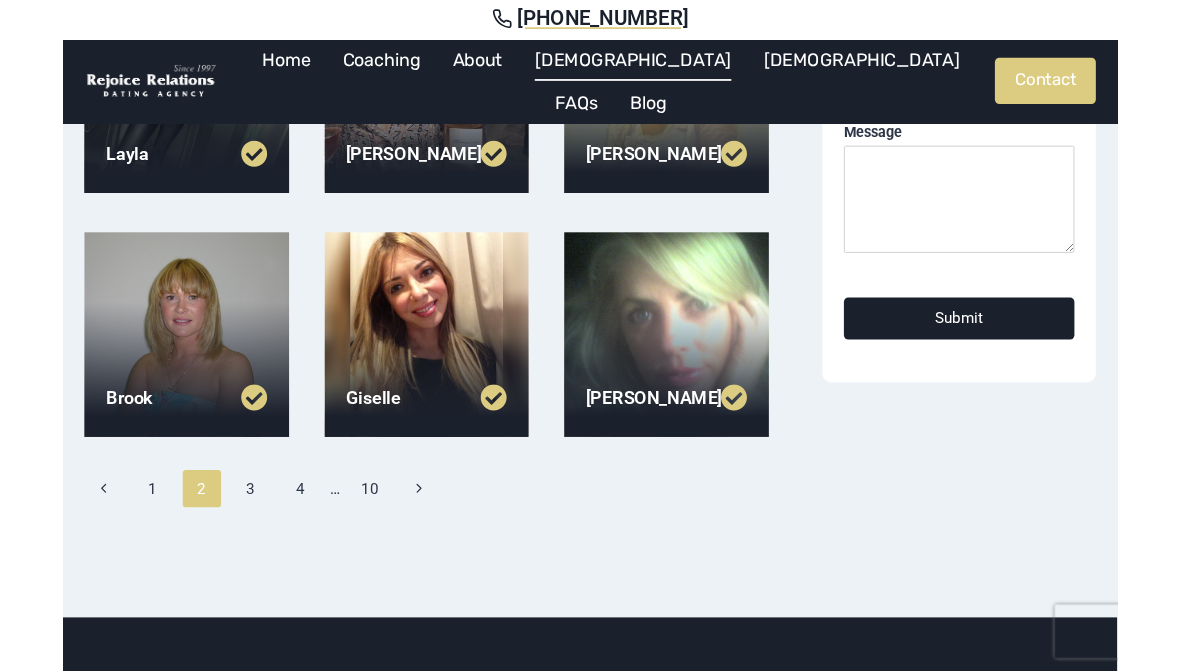 scroll, scrollTop: 663, scrollLeft: 0, axis: vertical 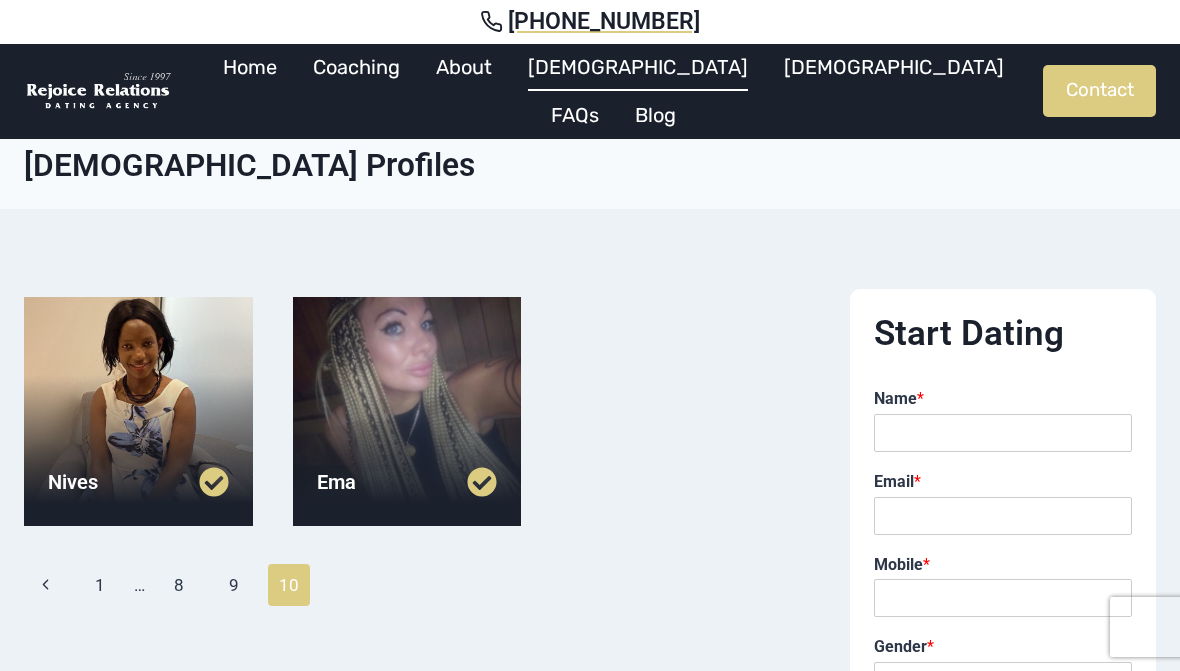 click on "9" at bounding box center (234, 585) 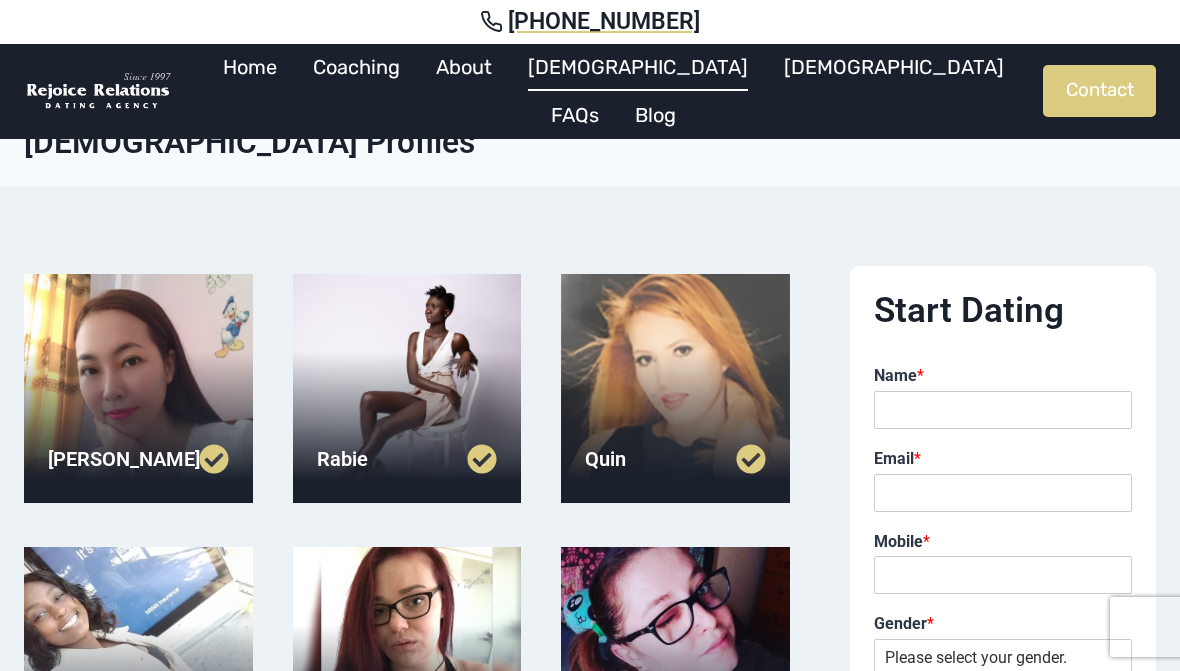 scroll, scrollTop: 22, scrollLeft: 0, axis: vertical 